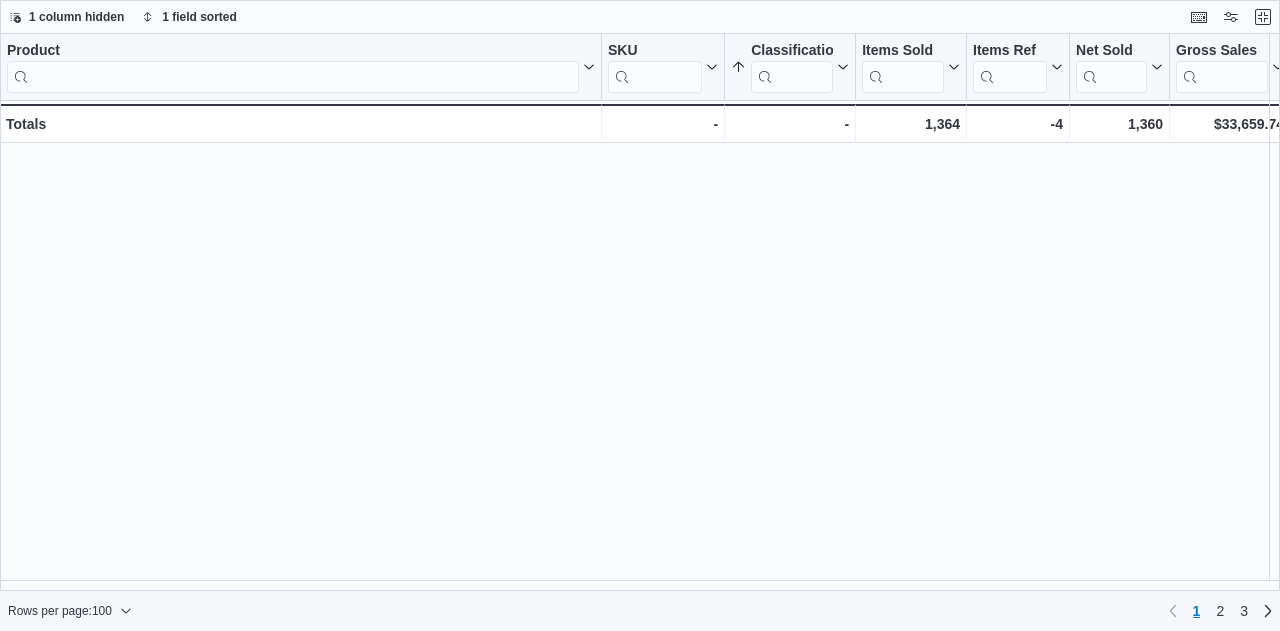 scroll, scrollTop: 0, scrollLeft: 0, axis: both 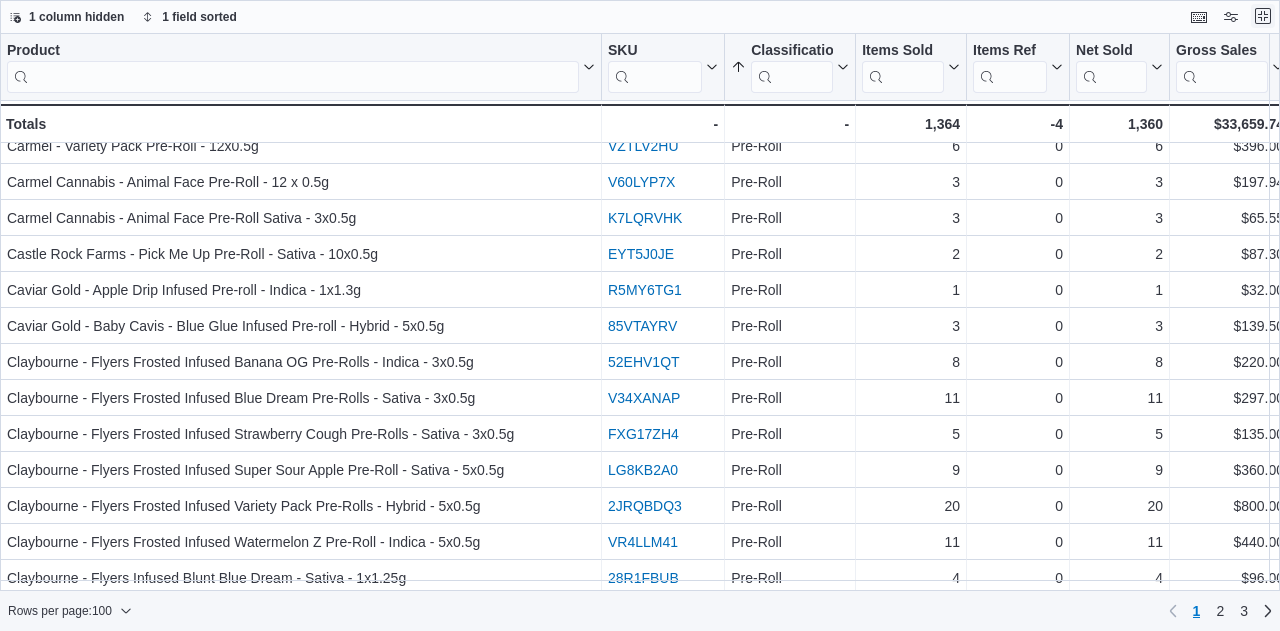 click at bounding box center (1263, 16) 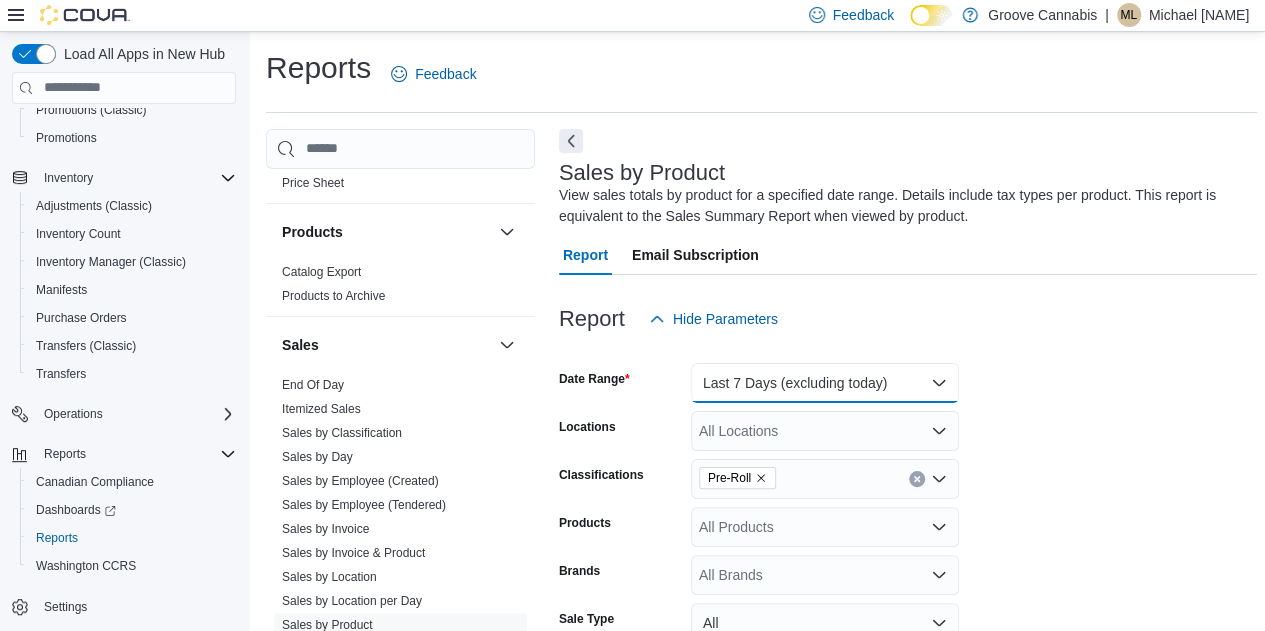click on "Last 7 Days (excluding today)" at bounding box center (825, 383) 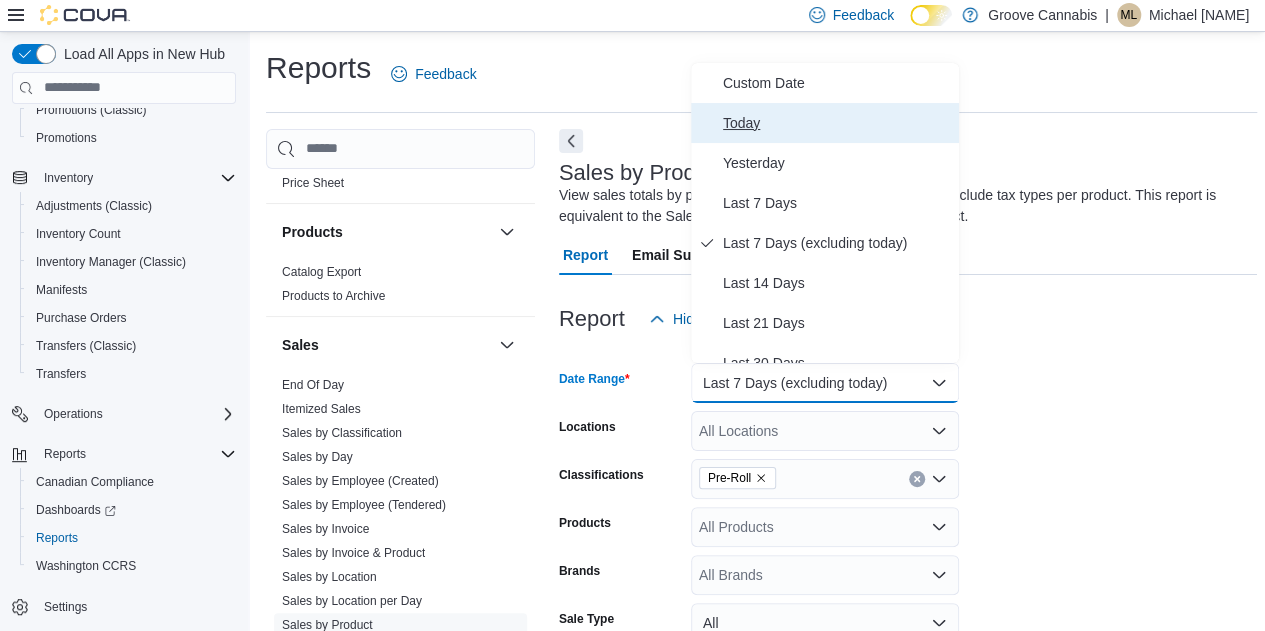 click on "Today" at bounding box center [837, 123] 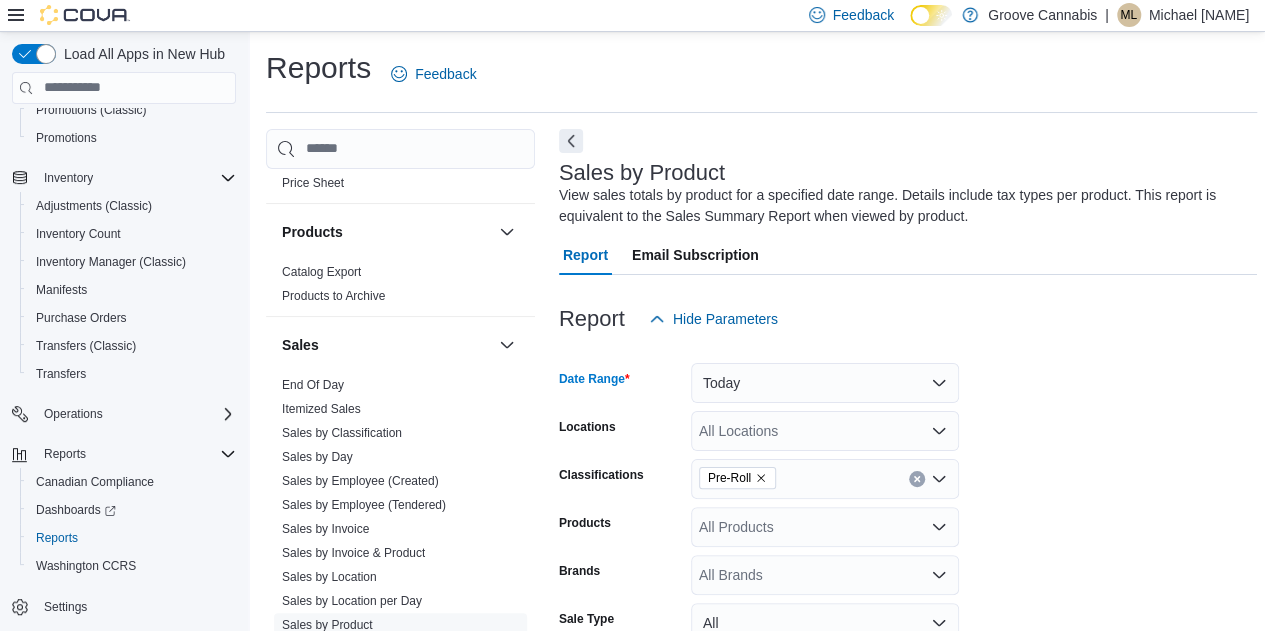 click on "Pre-Roll" at bounding box center [737, 478] 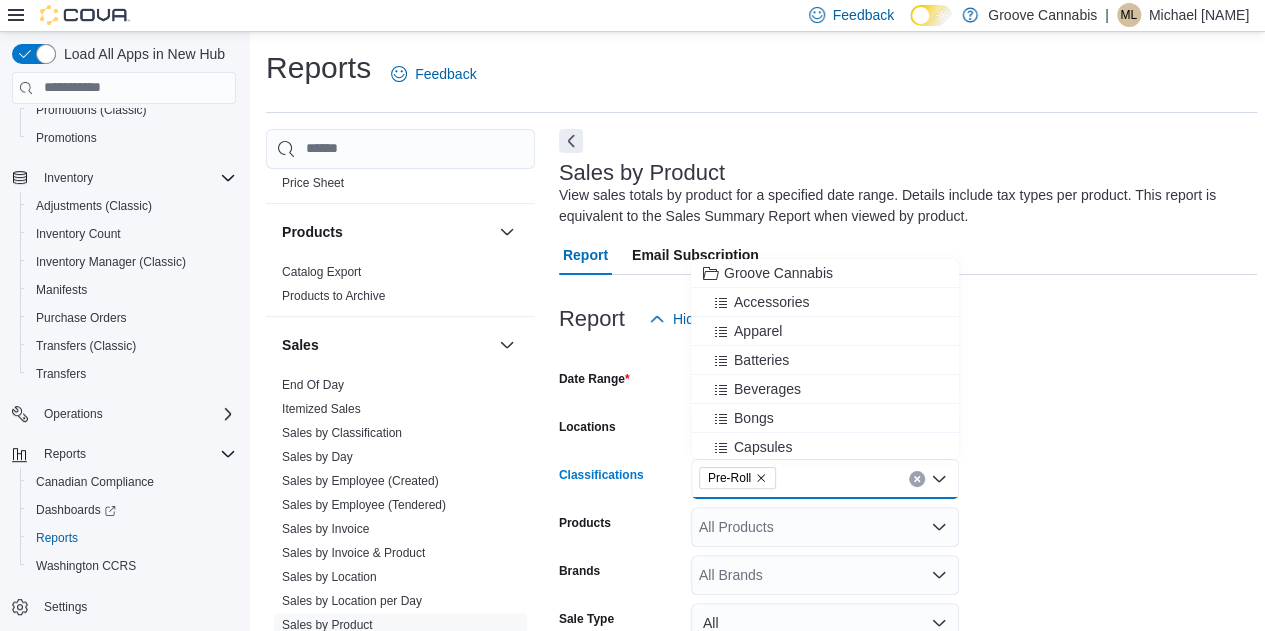 click 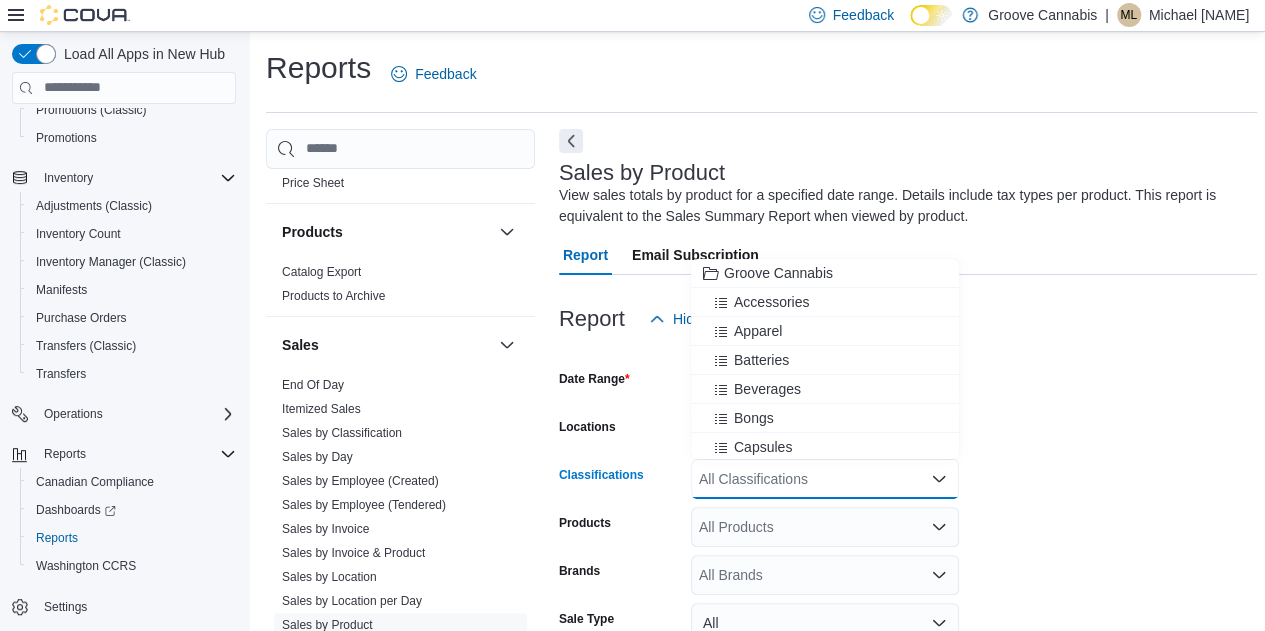 click on "Date Range Today Locations All Locations Classifications All Classifications Combo box. Selected. Combo box input. All Classifications. Type some text or, to display a list of choices, press Down Arrow. To exit the list of choices, press Escape. Products All Products Brands All Brands Sale Type All Use Type All Is Delivery All Export  Run Report" at bounding box center (908, 567) 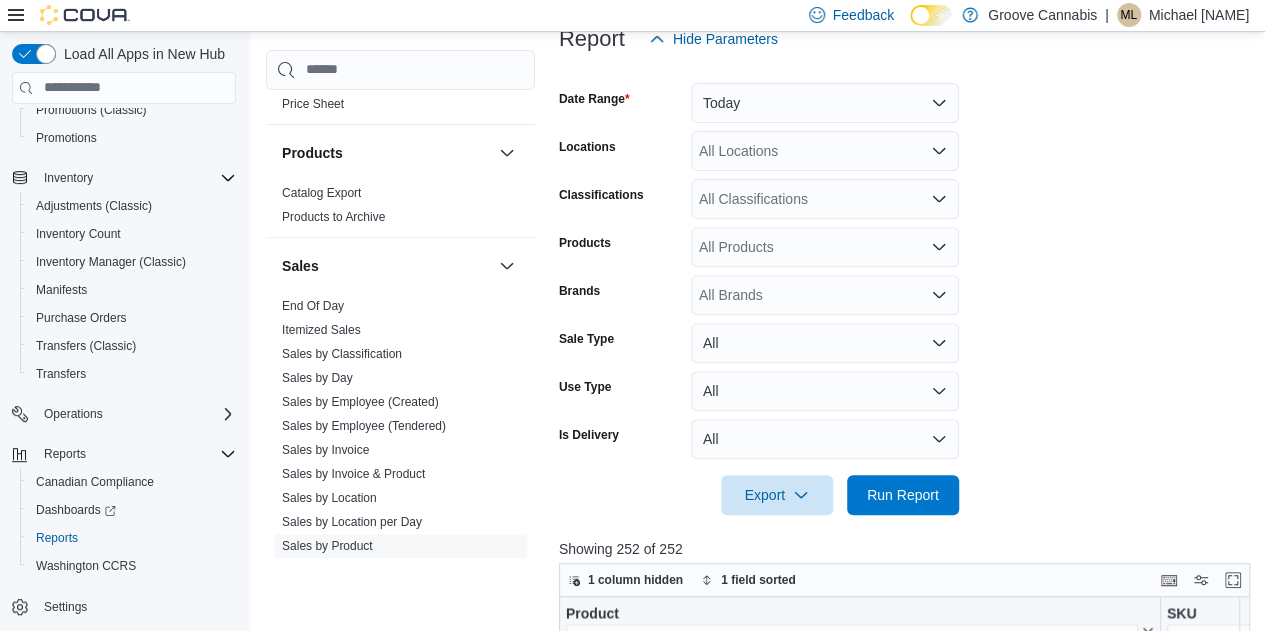 scroll, scrollTop: 290, scrollLeft: 0, axis: vertical 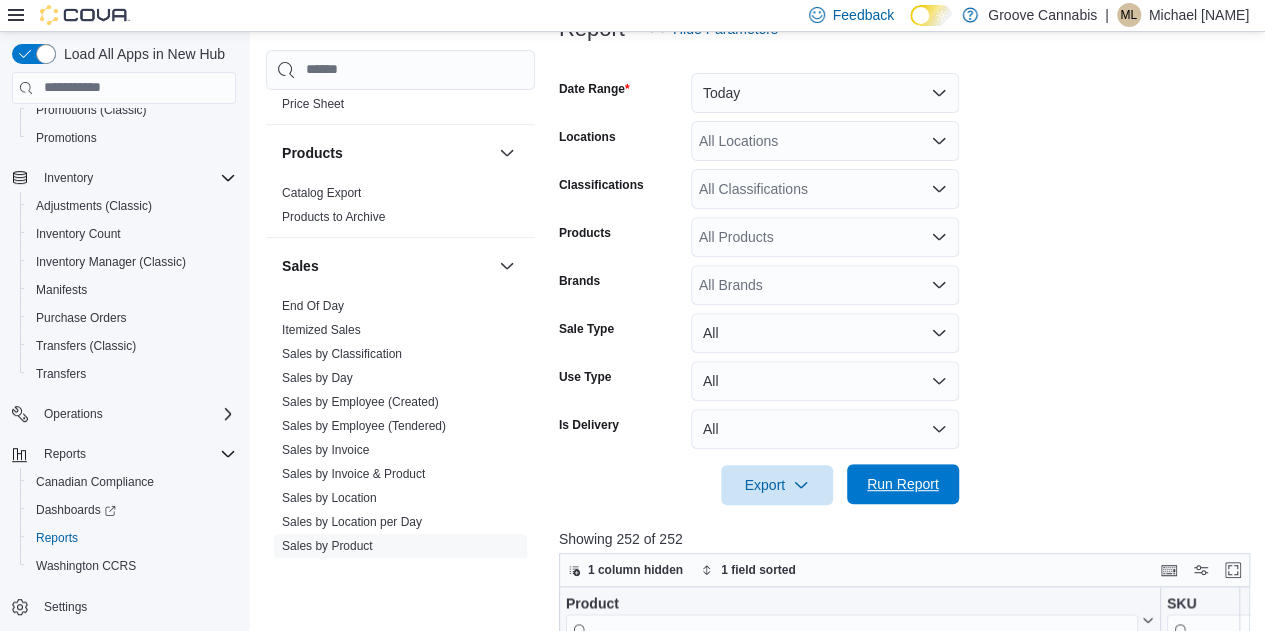 click on "Run Report" at bounding box center (903, 484) 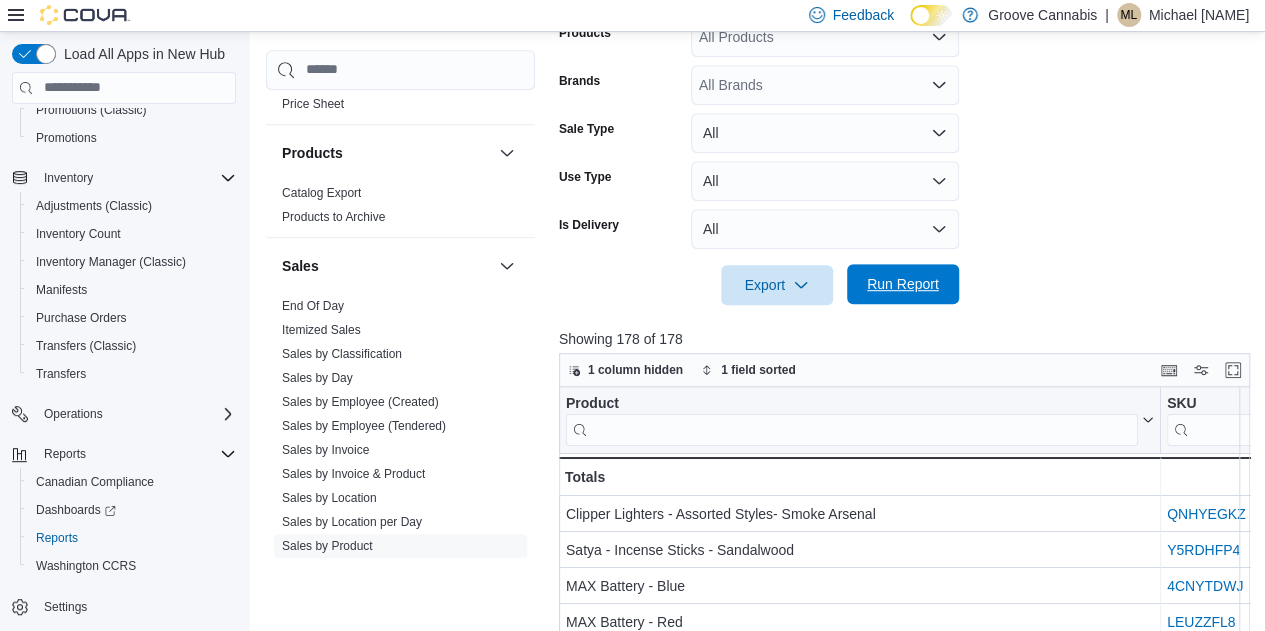 scroll, scrollTop: 491, scrollLeft: 0, axis: vertical 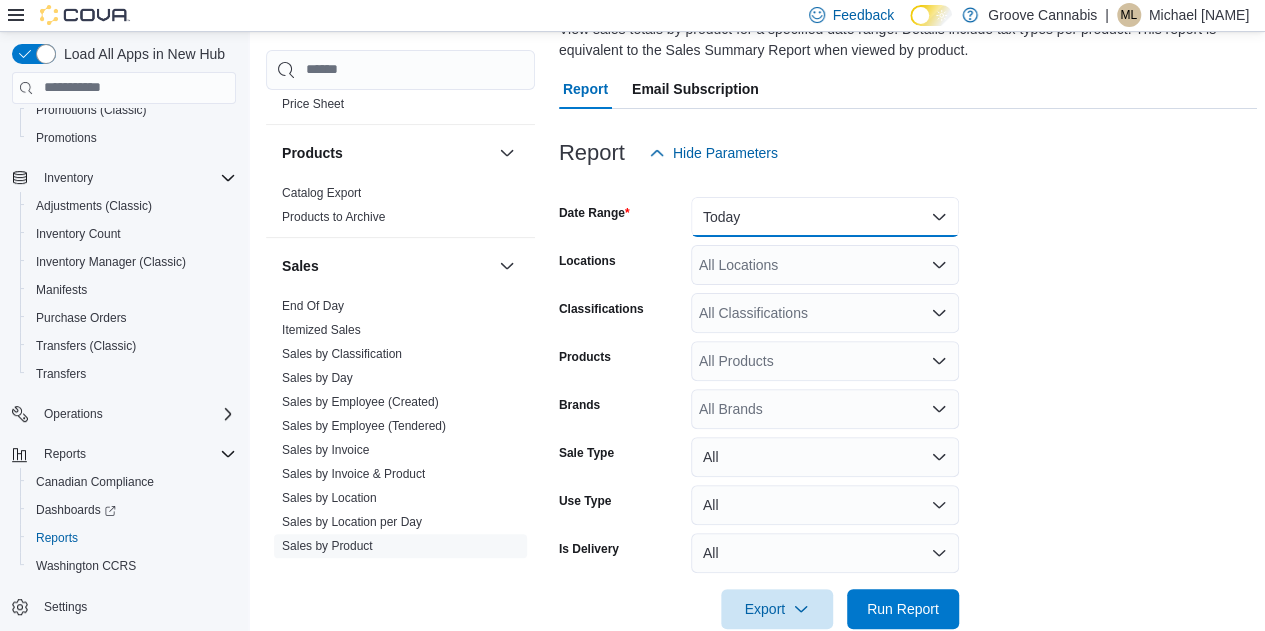 click on "Today" at bounding box center (825, 217) 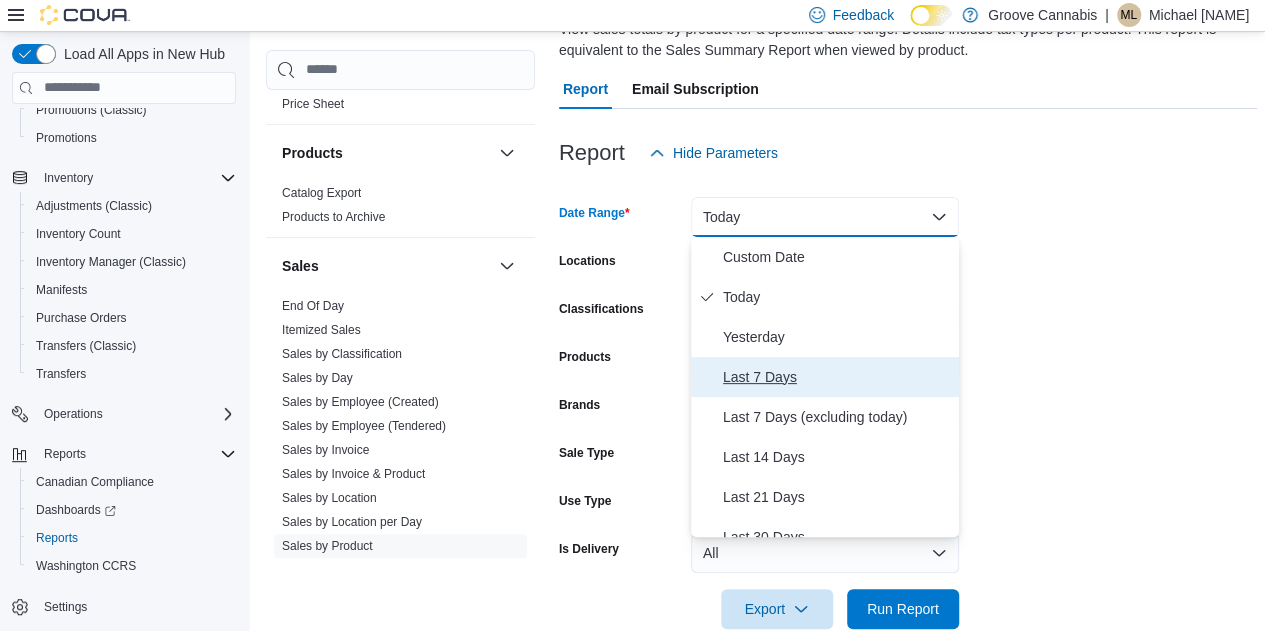 click on "Last 7 Days" at bounding box center (837, 377) 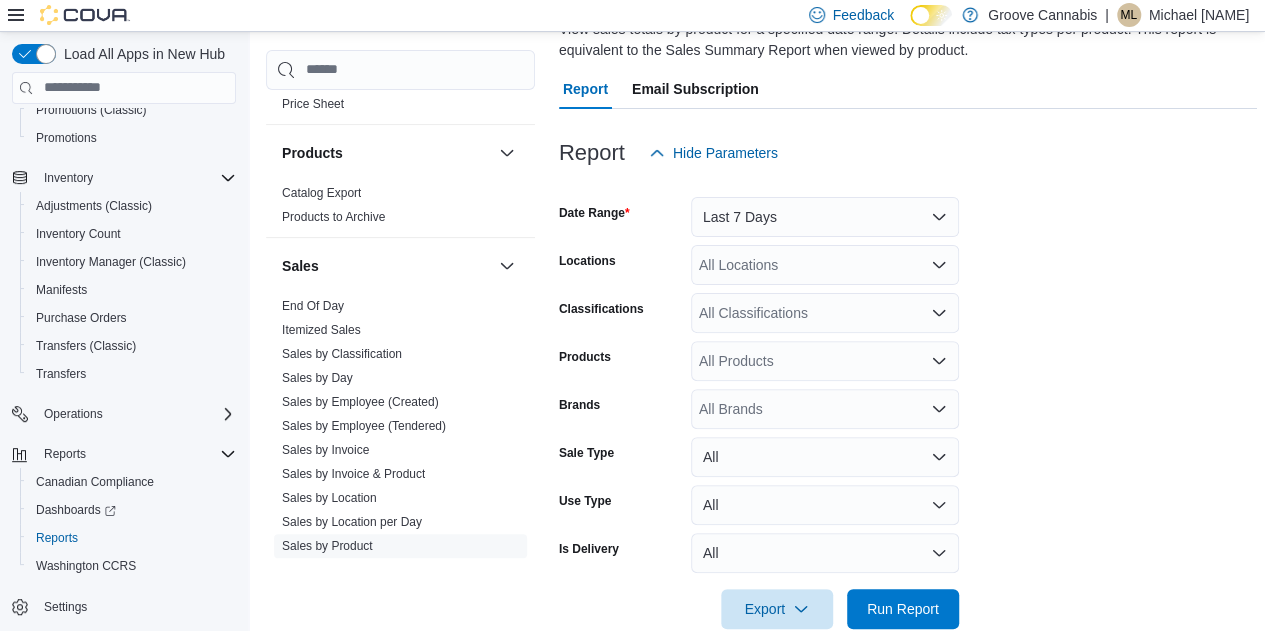 click on "Date Range Last 7 Days Locations All Locations Classifications All Classifications Products All Products Brands All Brands Sale Type All Use Type All Is Delivery All Export Run Report" at bounding box center (908, 401) 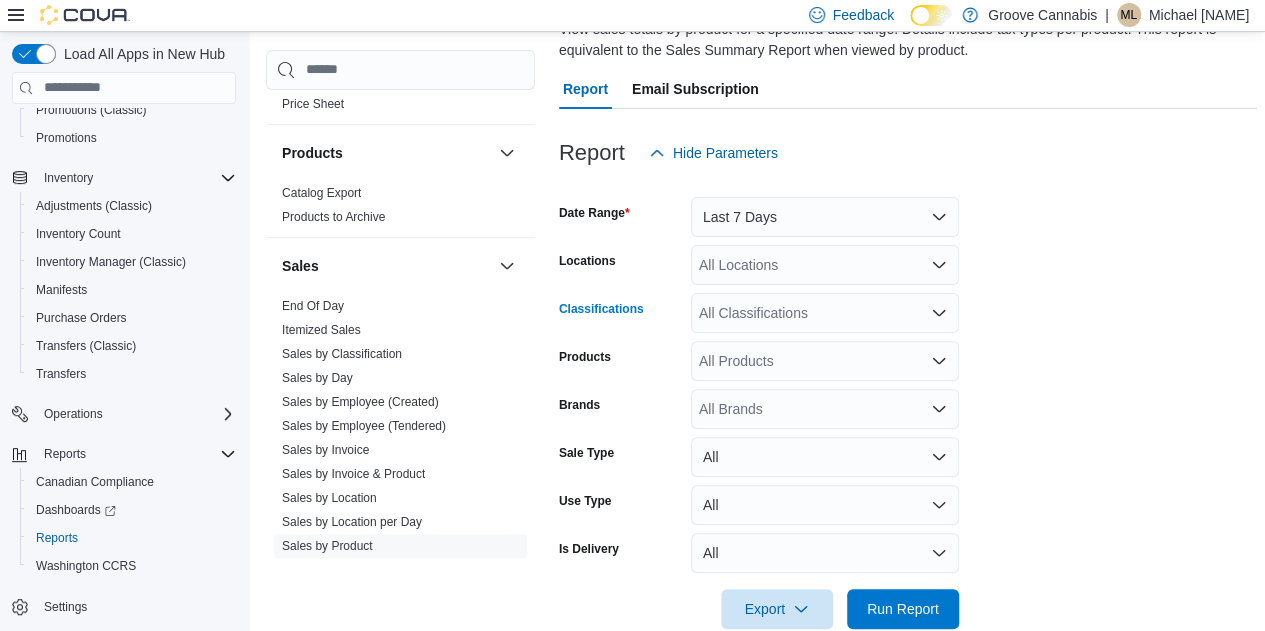 click on "All Classifications" at bounding box center [825, 313] 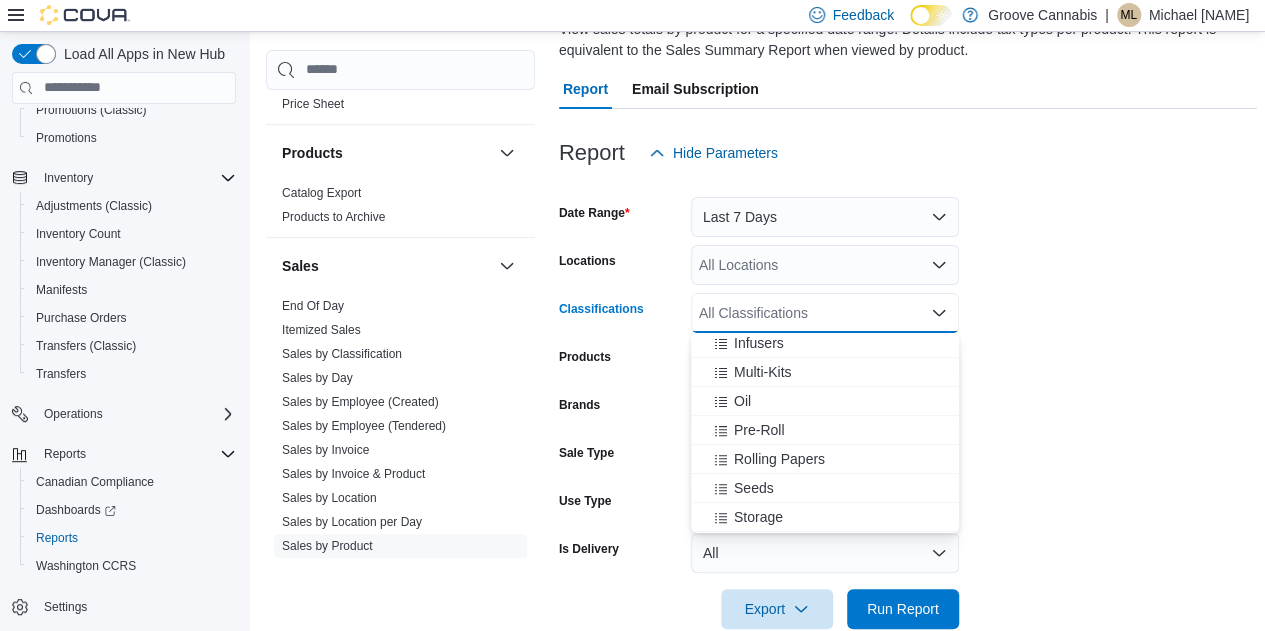scroll, scrollTop: 391, scrollLeft: 0, axis: vertical 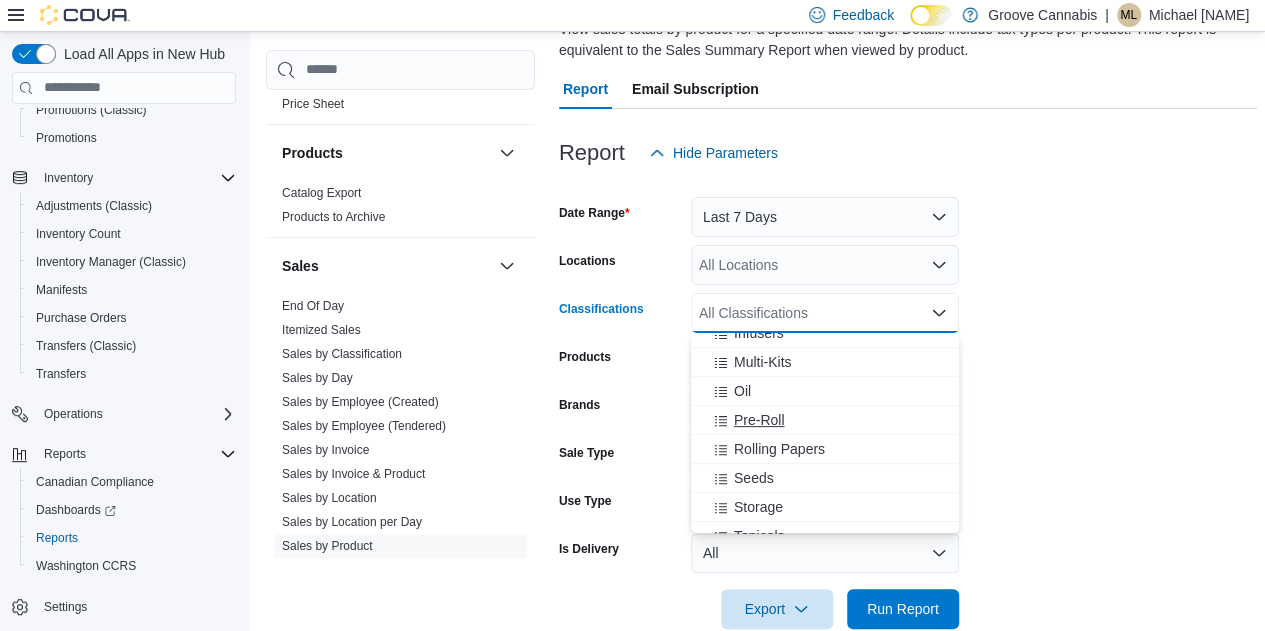 click on "Pre-Roll" at bounding box center [759, 420] 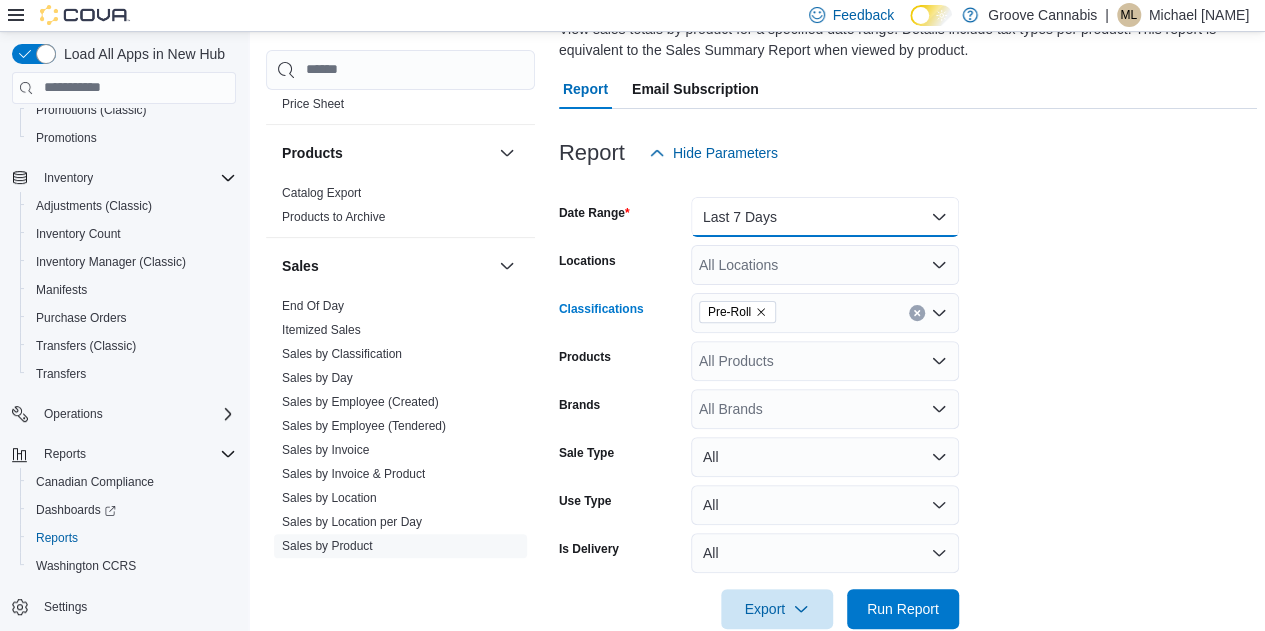 click on "Last 7 Days" at bounding box center [825, 217] 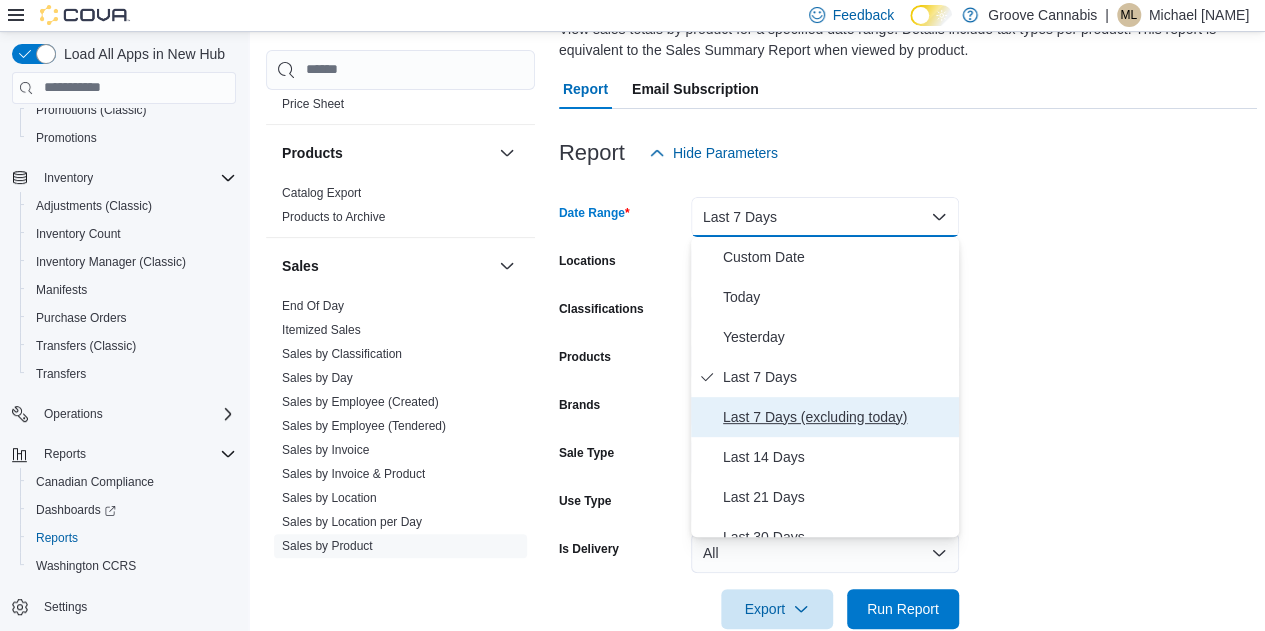 click on "Last 7 Days (excluding today)" at bounding box center [837, 417] 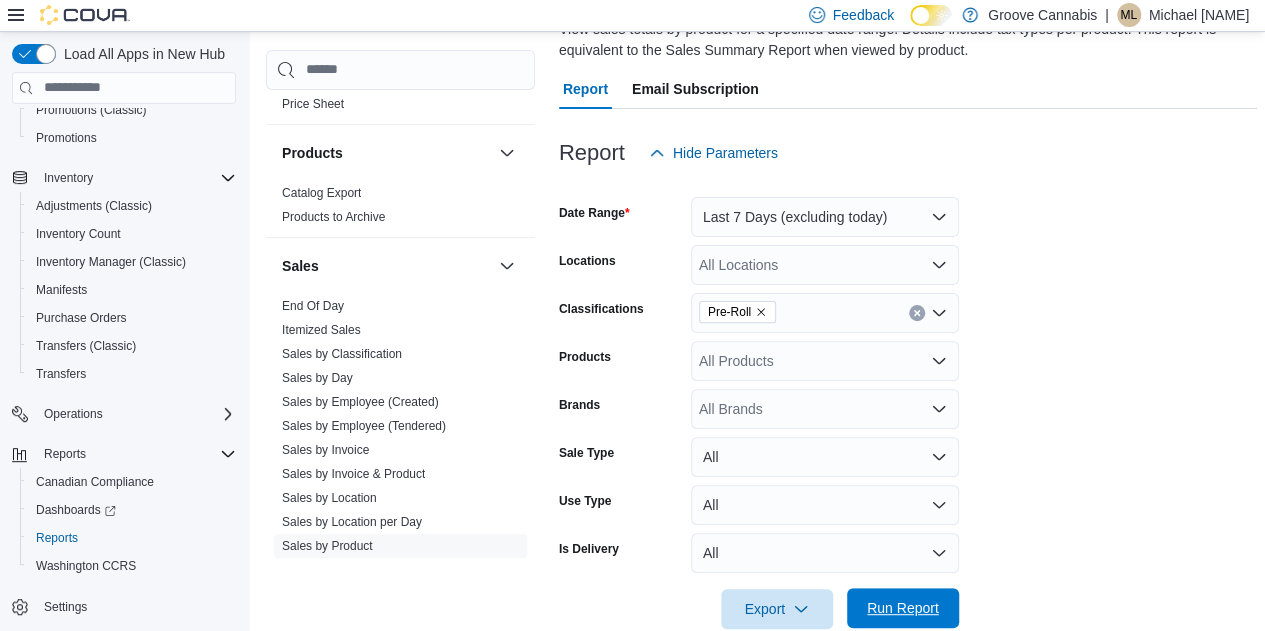 click on "Run Report" at bounding box center (903, 608) 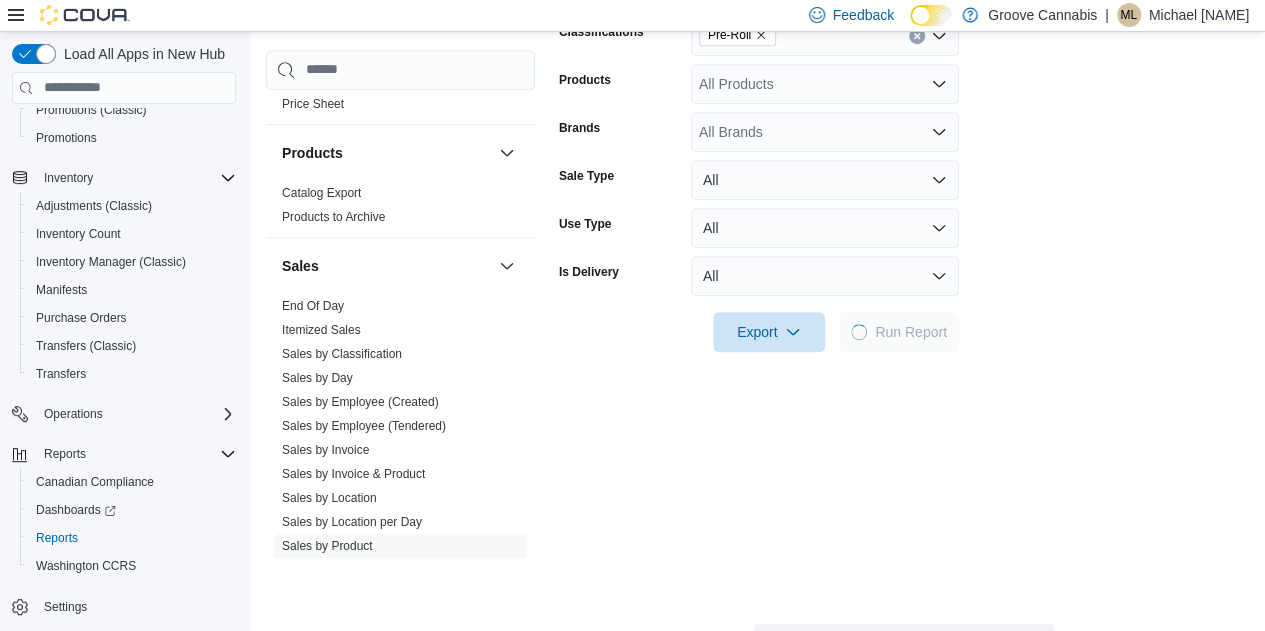 scroll, scrollTop: 444, scrollLeft: 0, axis: vertical 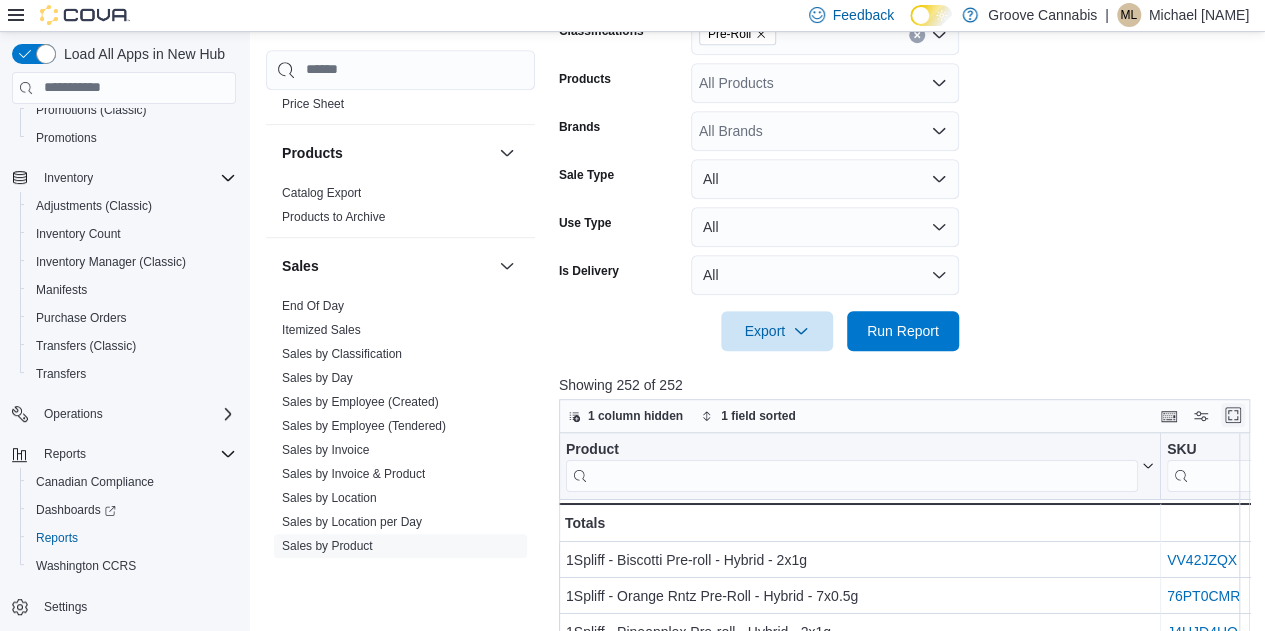 click at bounding box center [1233, 415] 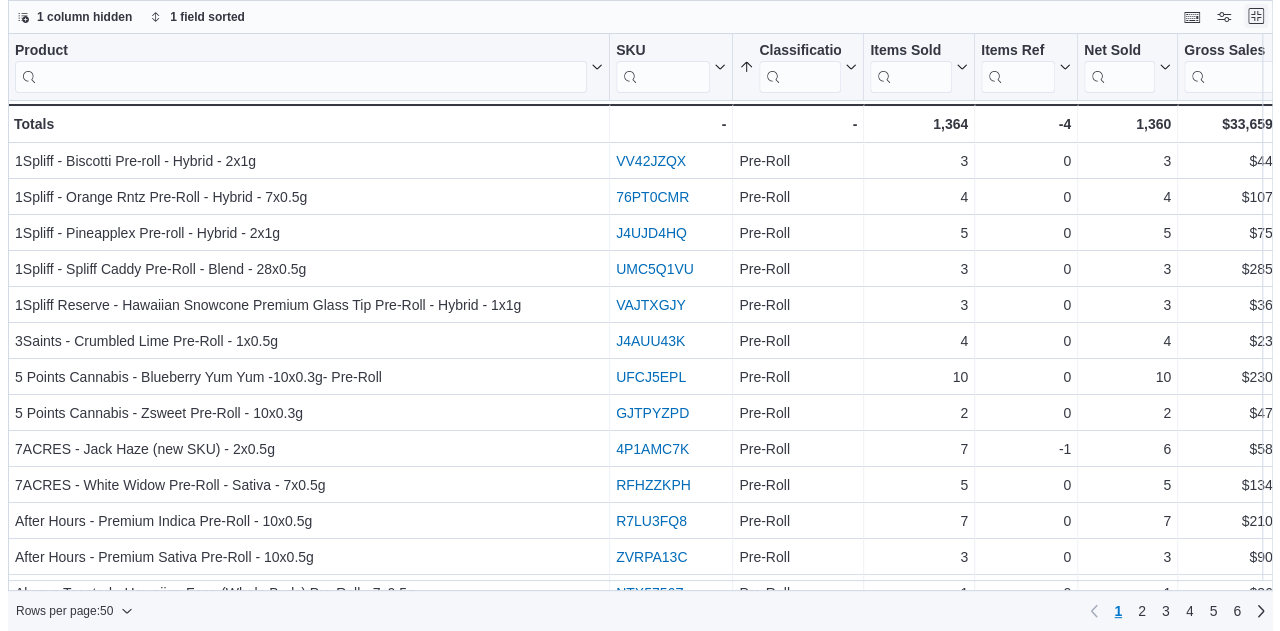scroll, scrollTop: 0, scrollLeft: 0, axis: both 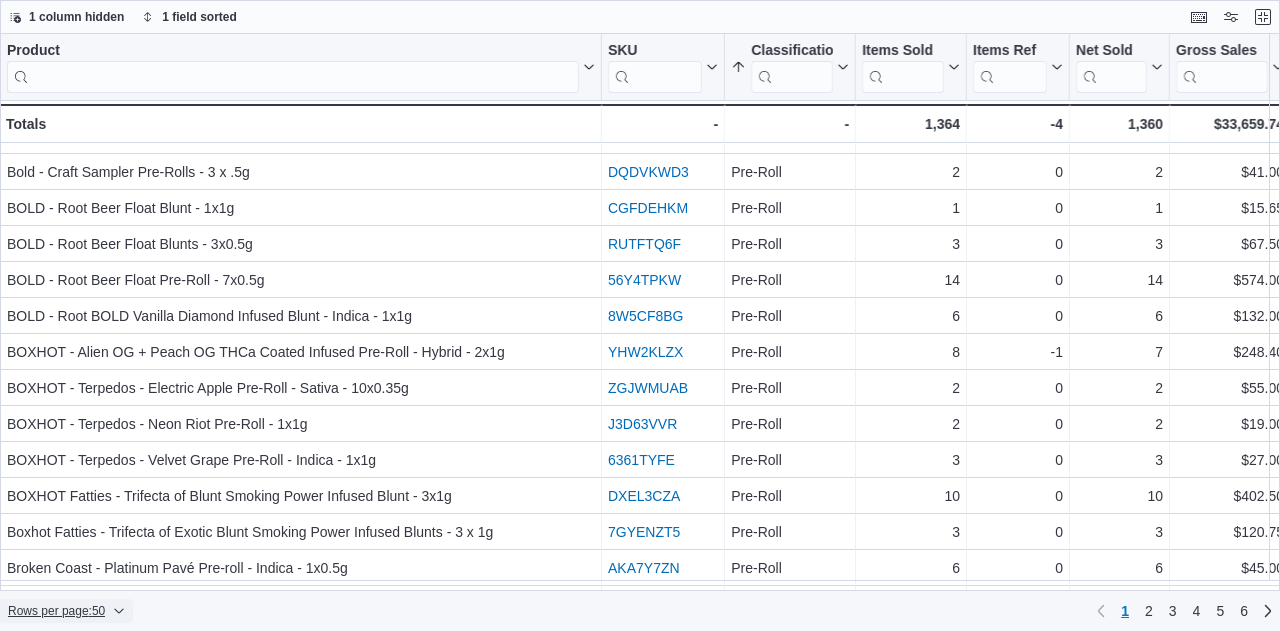 click on "Rows per page :  50" at bounding box center [66, 611] 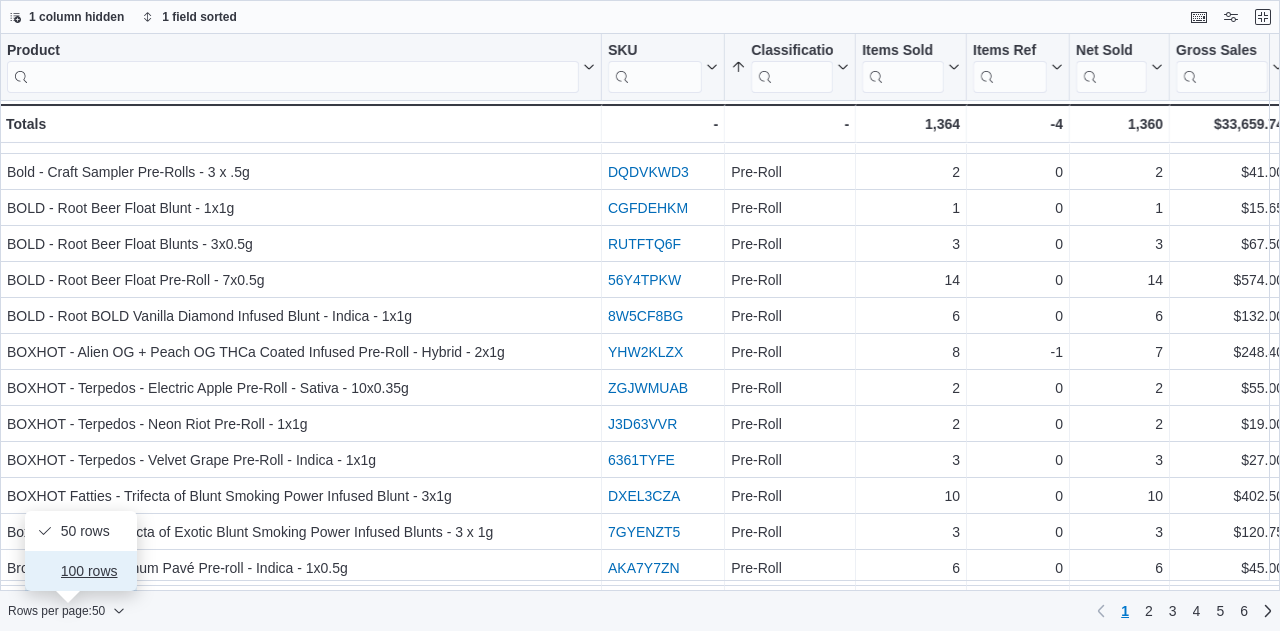 click on "100 rows" at bounding box center (93, 571) 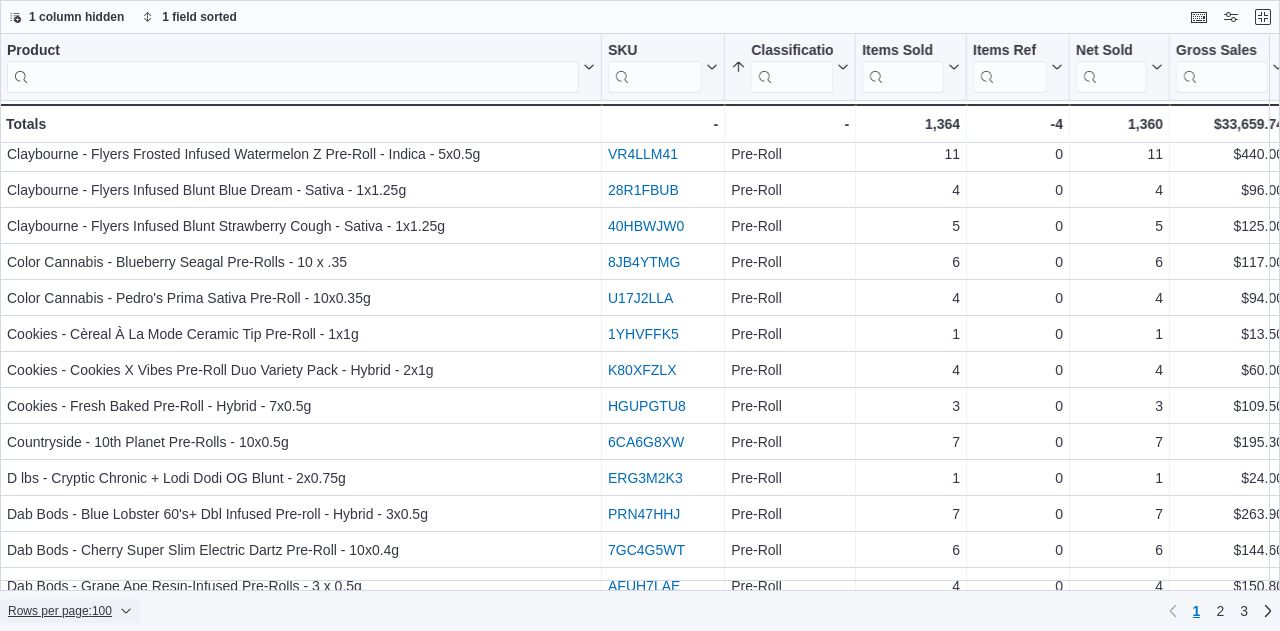 scroll, scrollTop: 2276, scrollLeft: 0, axis: vertical 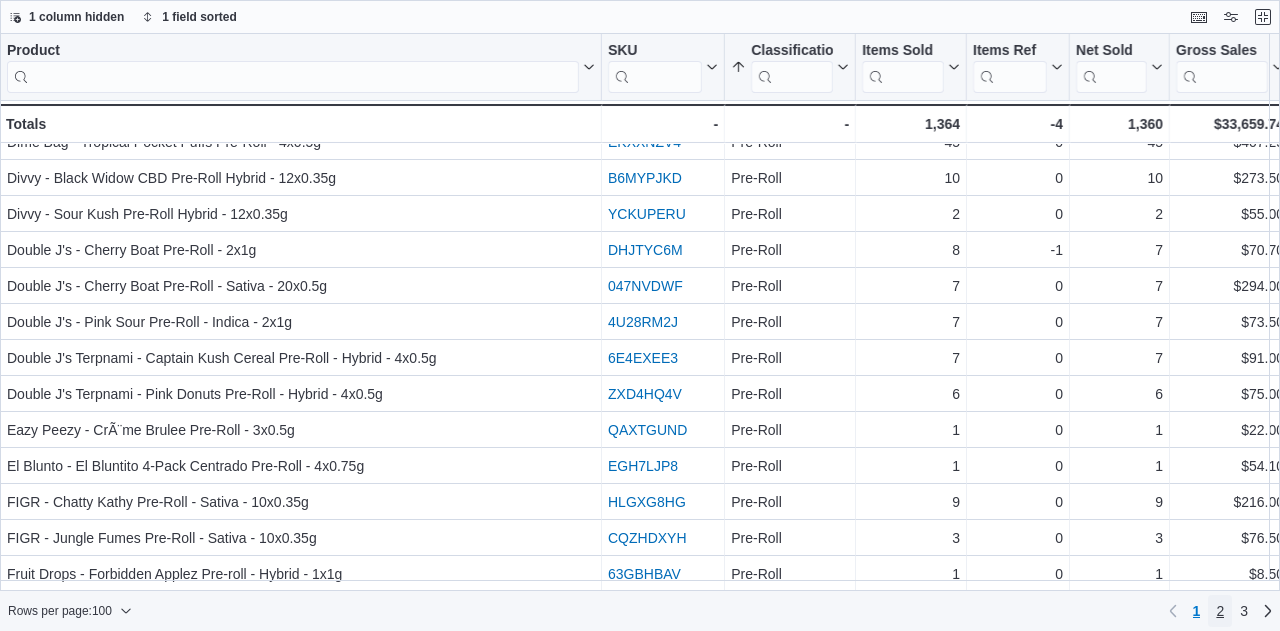 click on "2" at bounding box center [1220, 611] 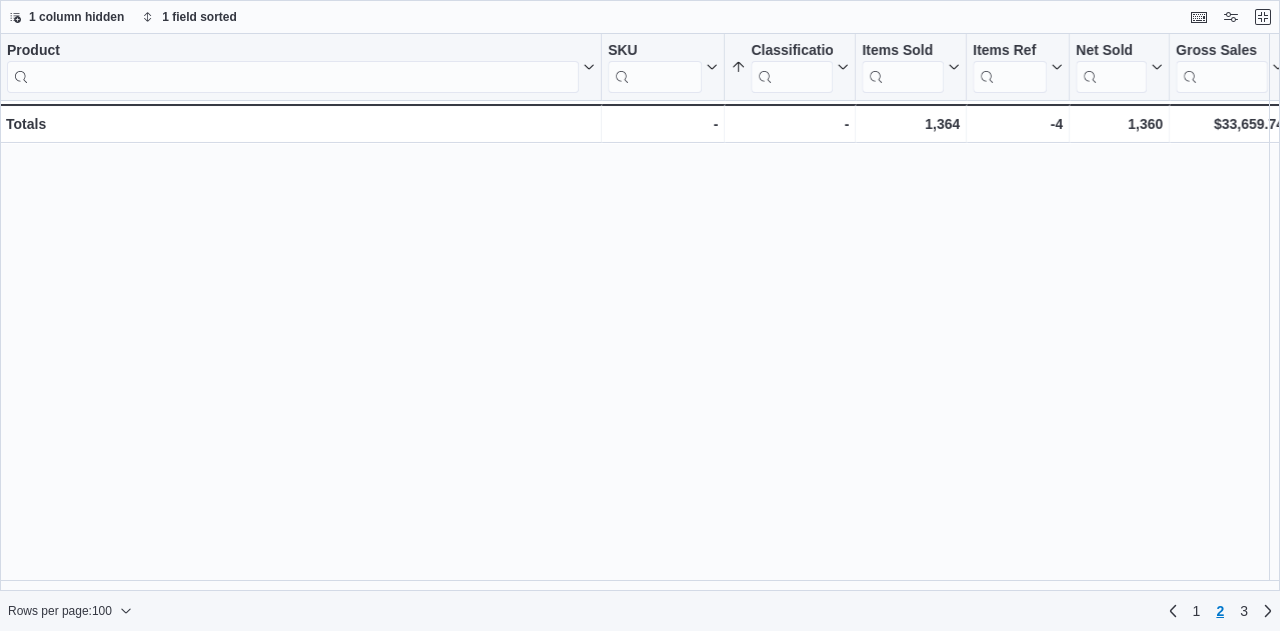 scroll, scrollTop: 0, scrollLeft: 0, axis: both 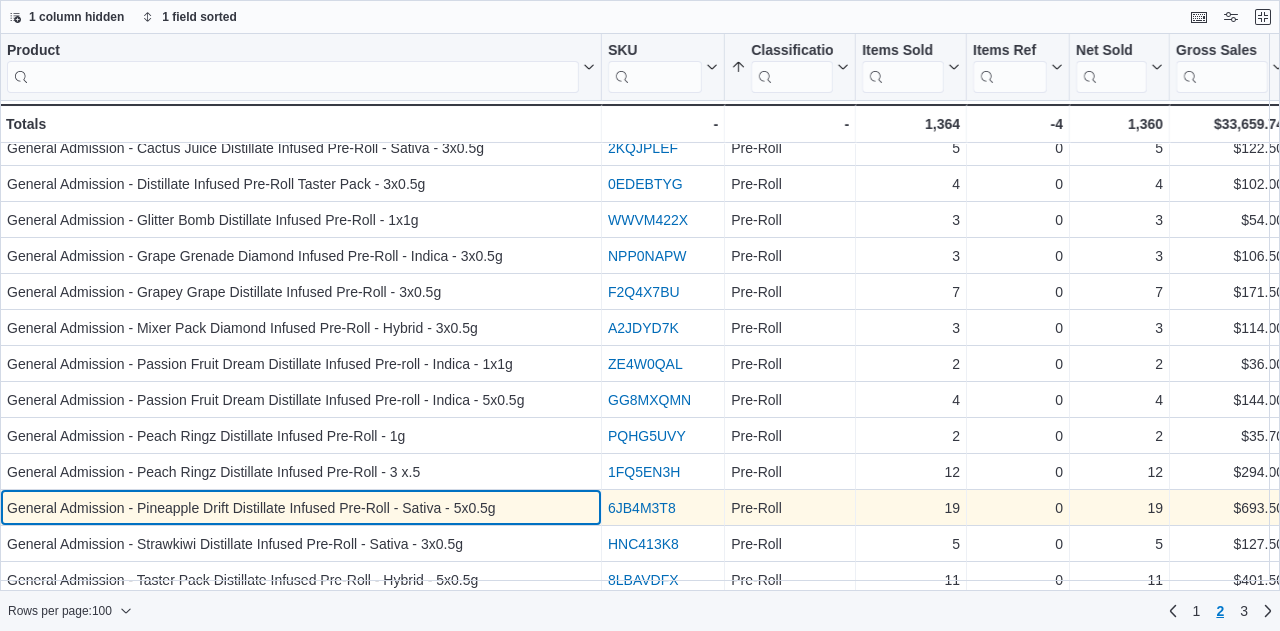 click on "General Admission - Pineapple Drift Distillate Infused Pre-Roll - Sativa - 5x0.5g -  Product, column 1, row 121" at bounding box center (301, 508) 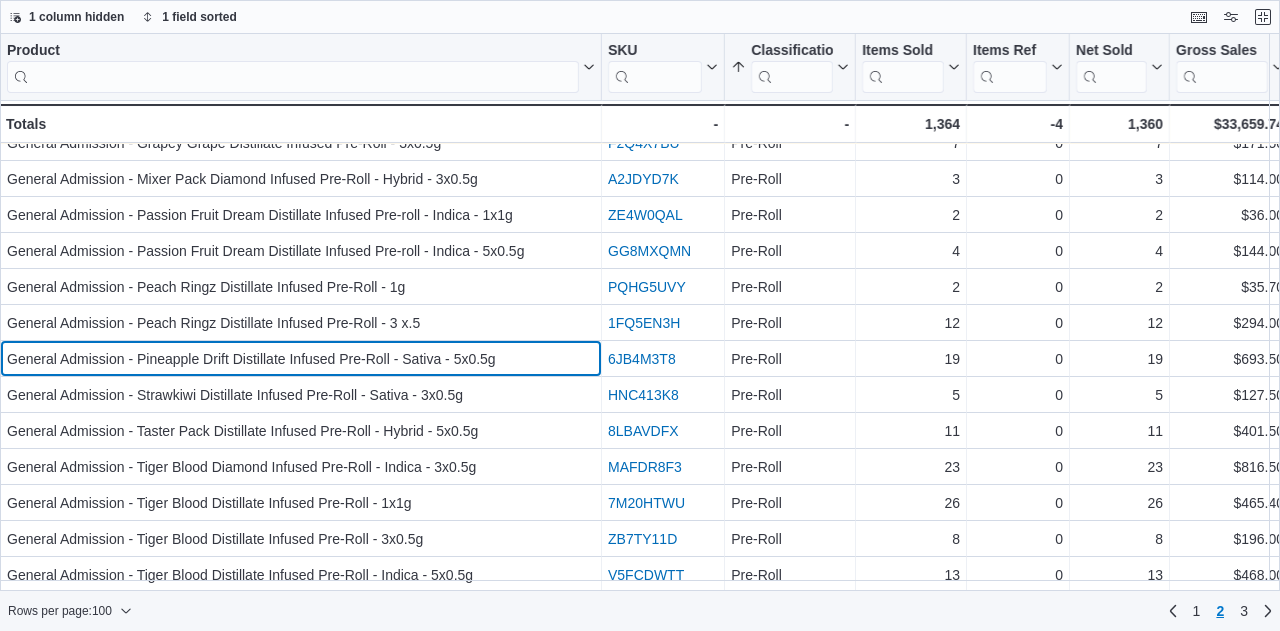 scroll, scrollTop: 531, scrollLeft: 0, axis: vertical 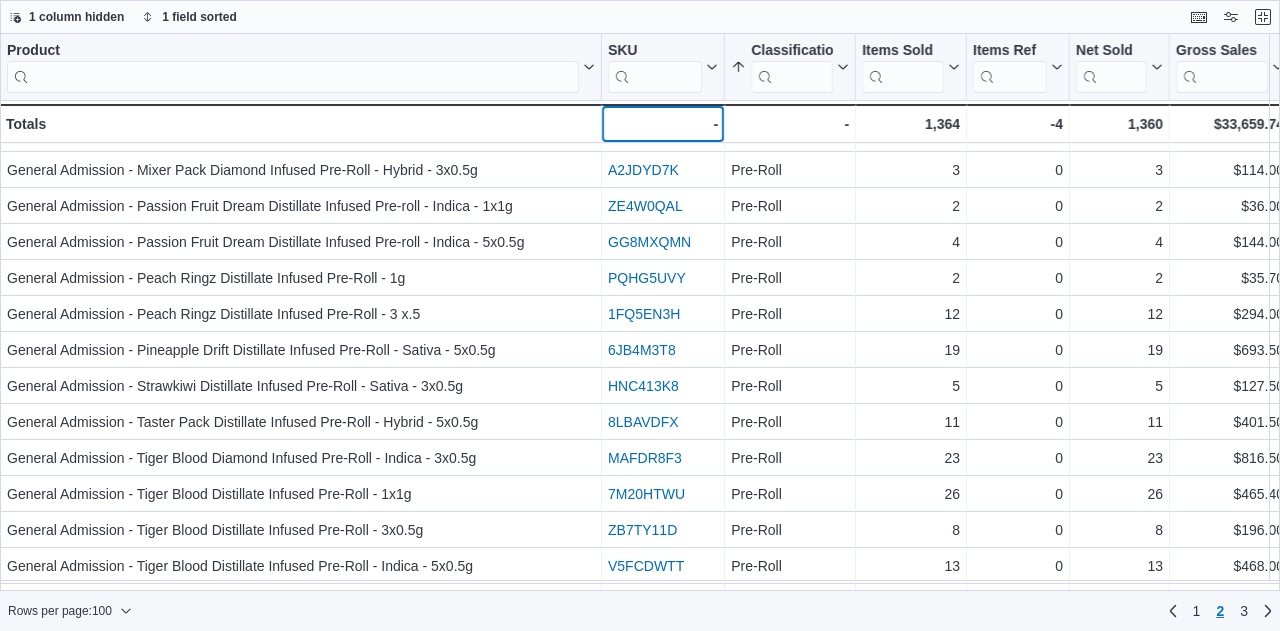 click on "- -  SKU URL, column 2, row 101" at bounding box center [663, 123] 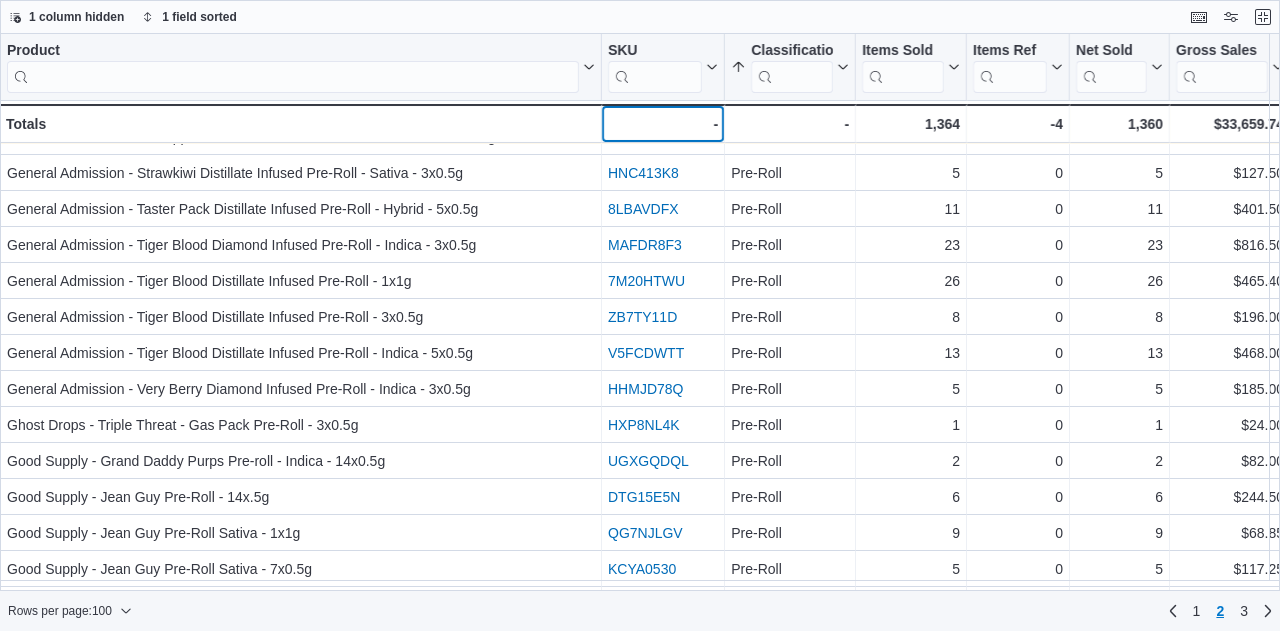 scroll, scrollTop: 745, scrollLeft: 0, axis: vertical 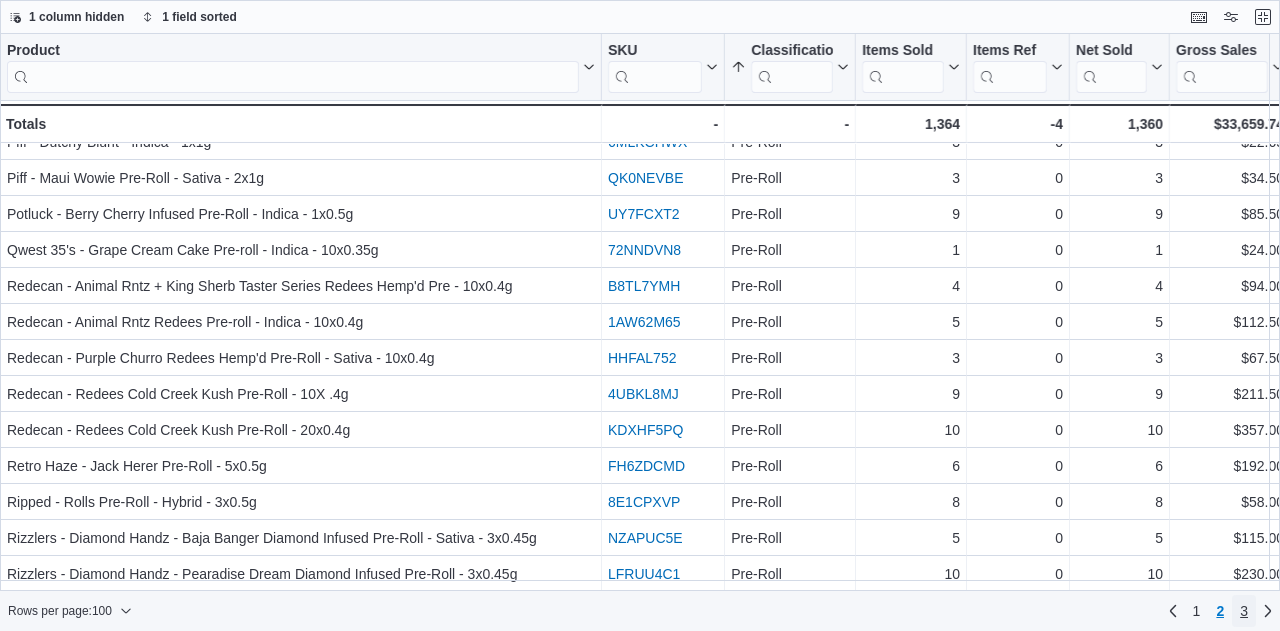 click on "3" at bounding box center (1244, 611) 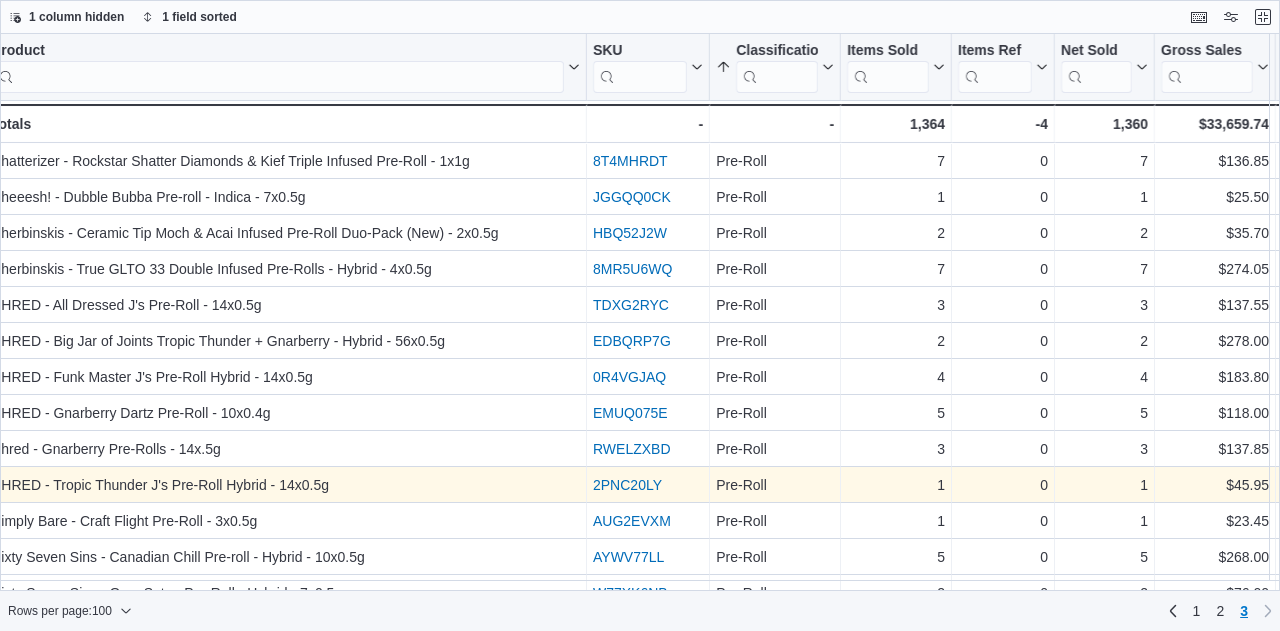 scroll, scrollTop: 0, scrollLeft: 0, axis: both 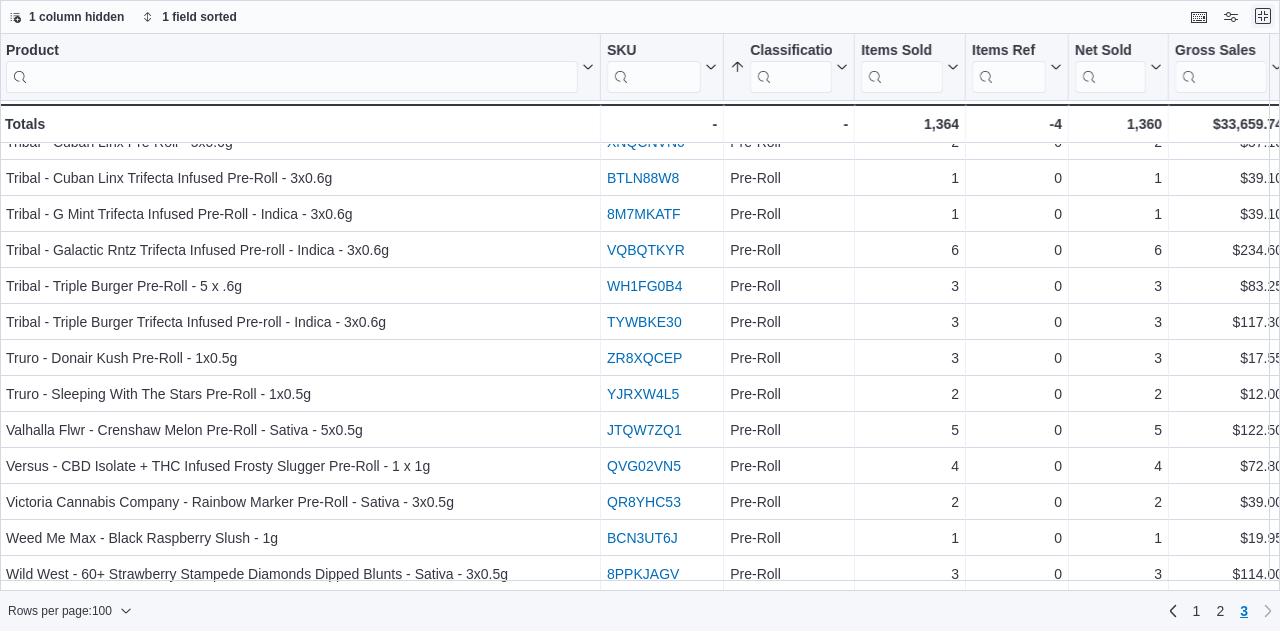 click at bounding box center (1263, 16) 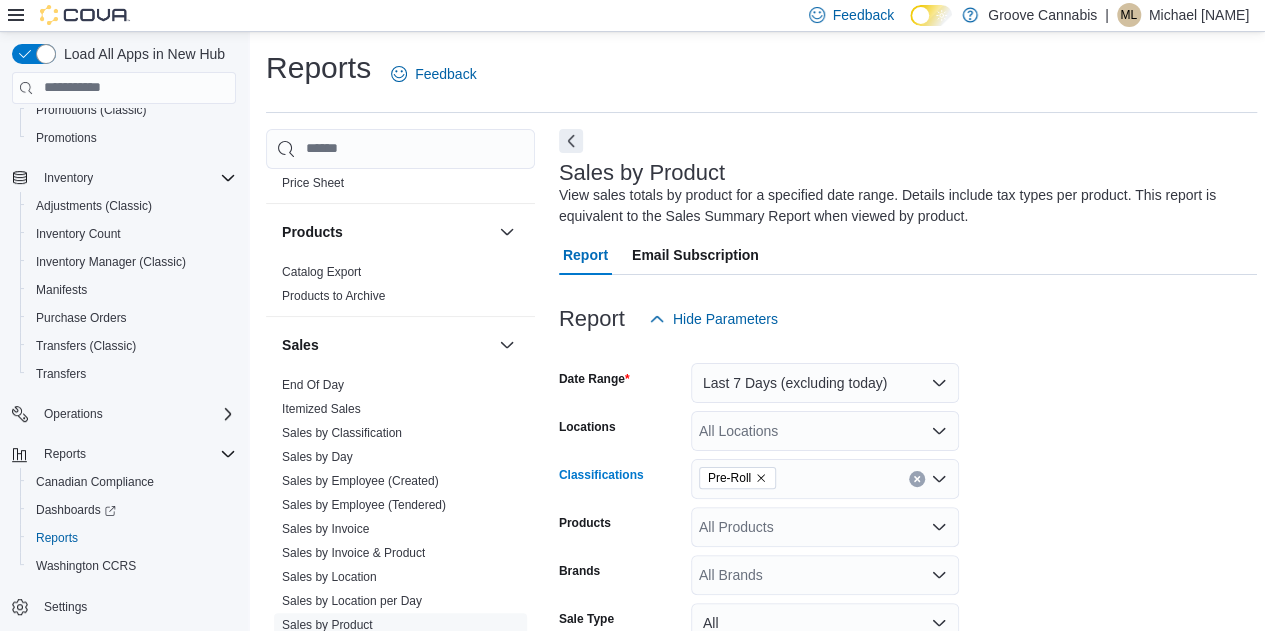 click 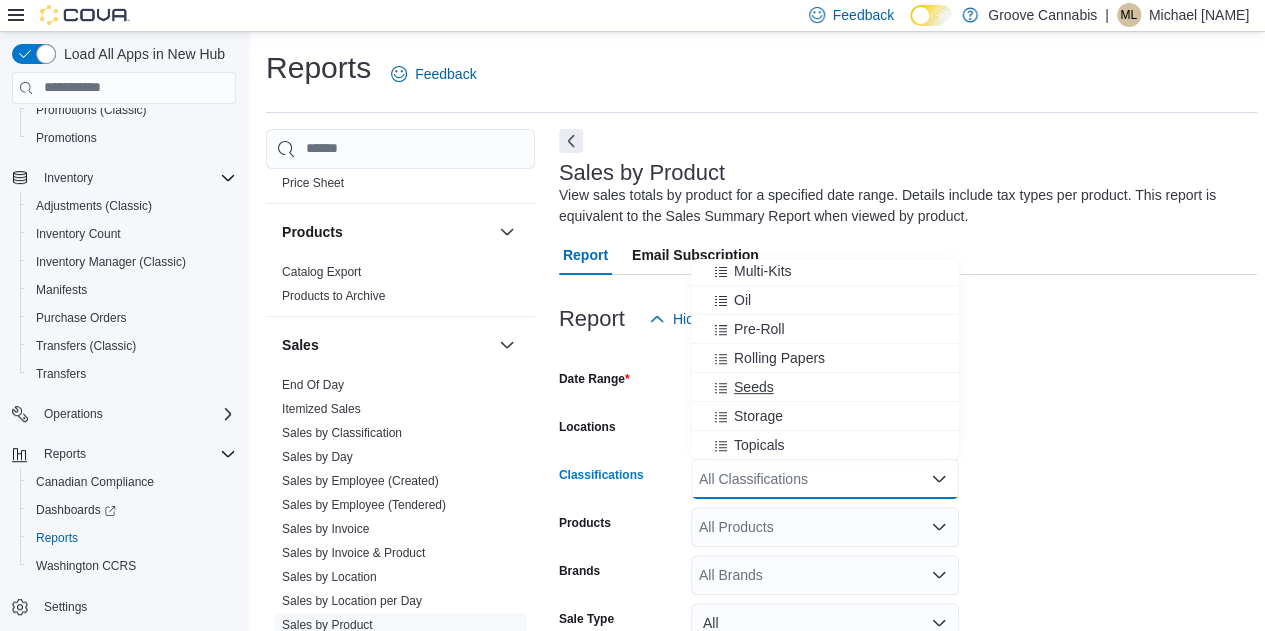 scroll, scrollTop: 451, scrollLeft: 0, axis: vertical 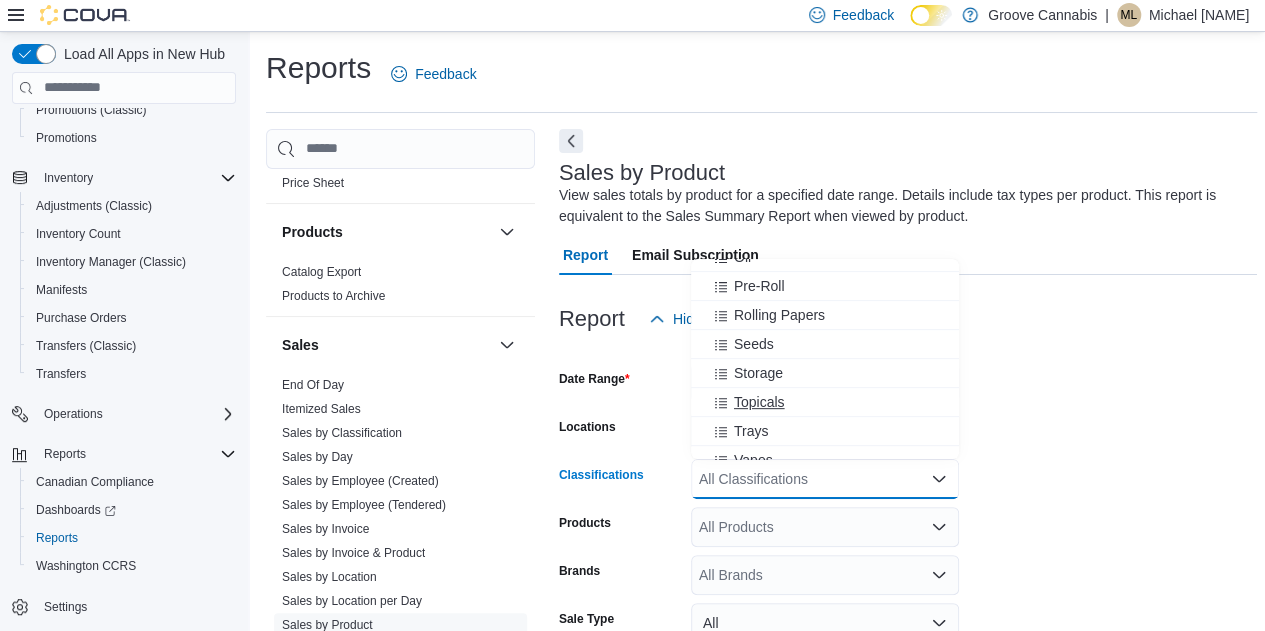 click on "Topicals" at bounding box center (759, 402) 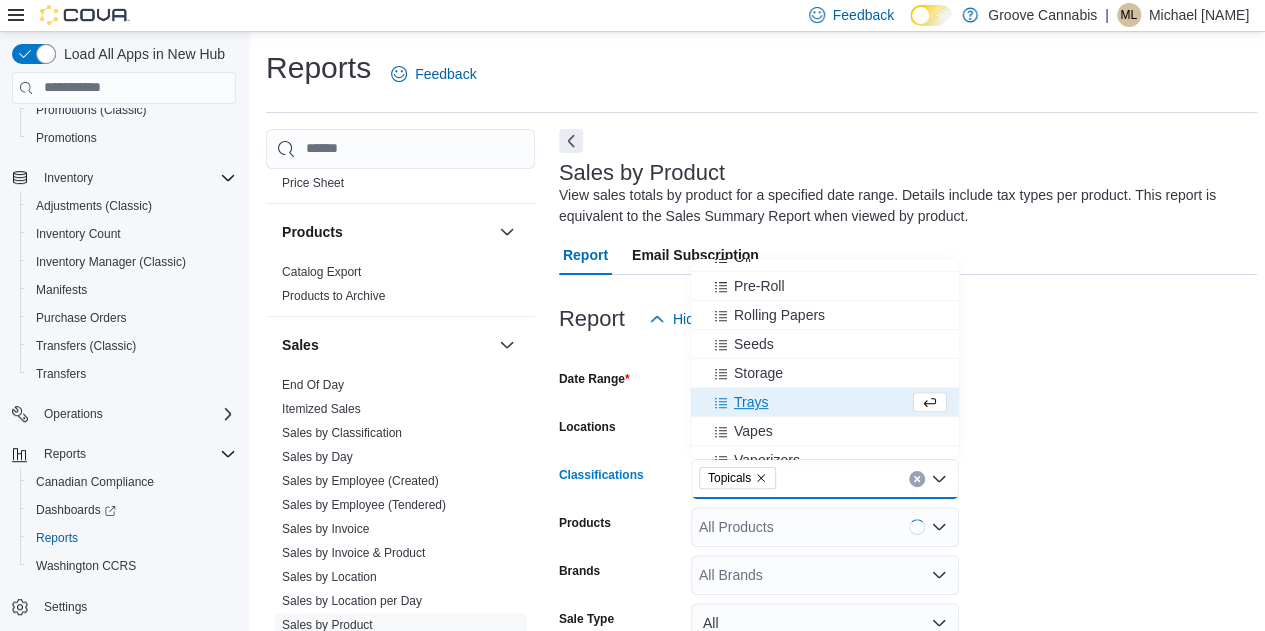 click on "Date Range Last 7 Days (excluding today) Locations All Locations Classifications Topicals Combo box. Selected. Topicals. Press Backspace to delete Topicals. Combo box input. All Classifications. Type some text or, to display a list of choices, press Down Arrow. To exit the list of choices, press Escape. Products All Products Brands All Brands Sale Type All Use Type All Is Delivery All Export Run Report" at bounding box center (908, 567) 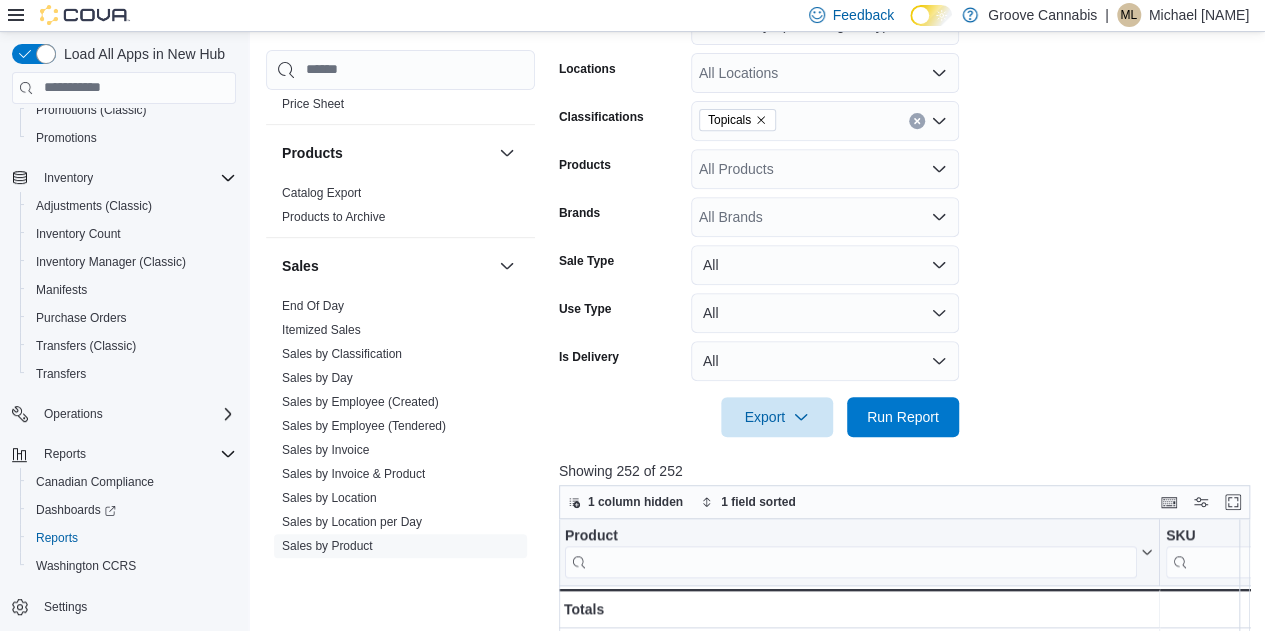 scroll, scrollTop: 400, scrollLeft: 0, axis: vertical 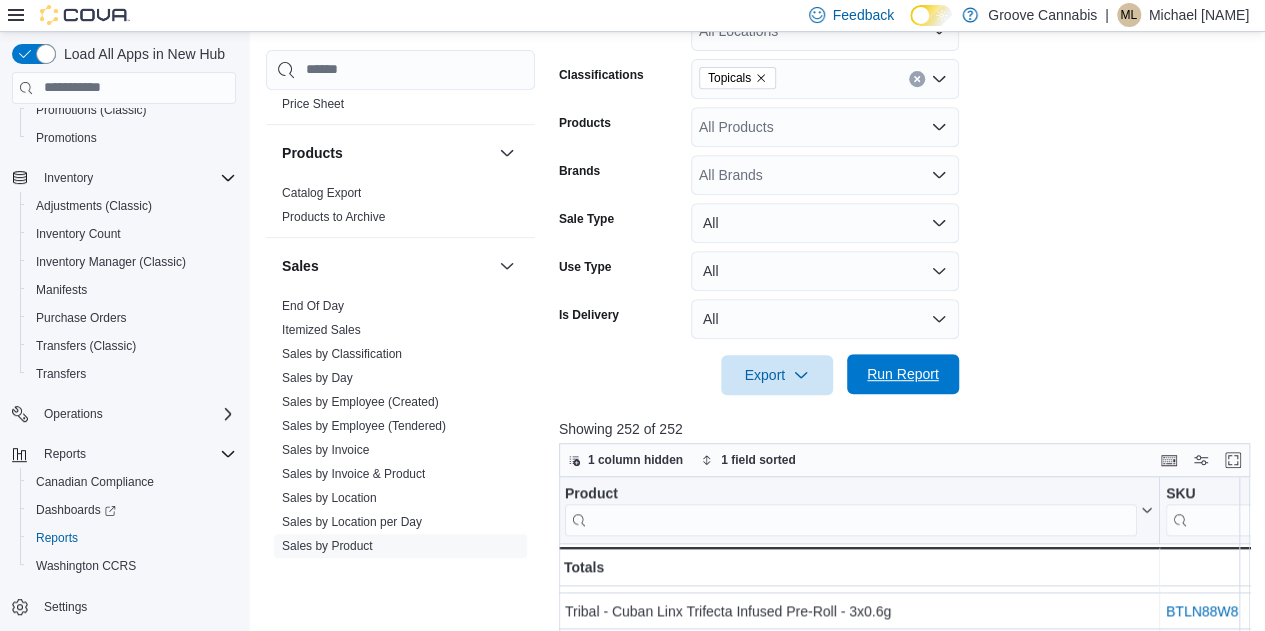 click on "Run Report" at bounding box center (903, 374) 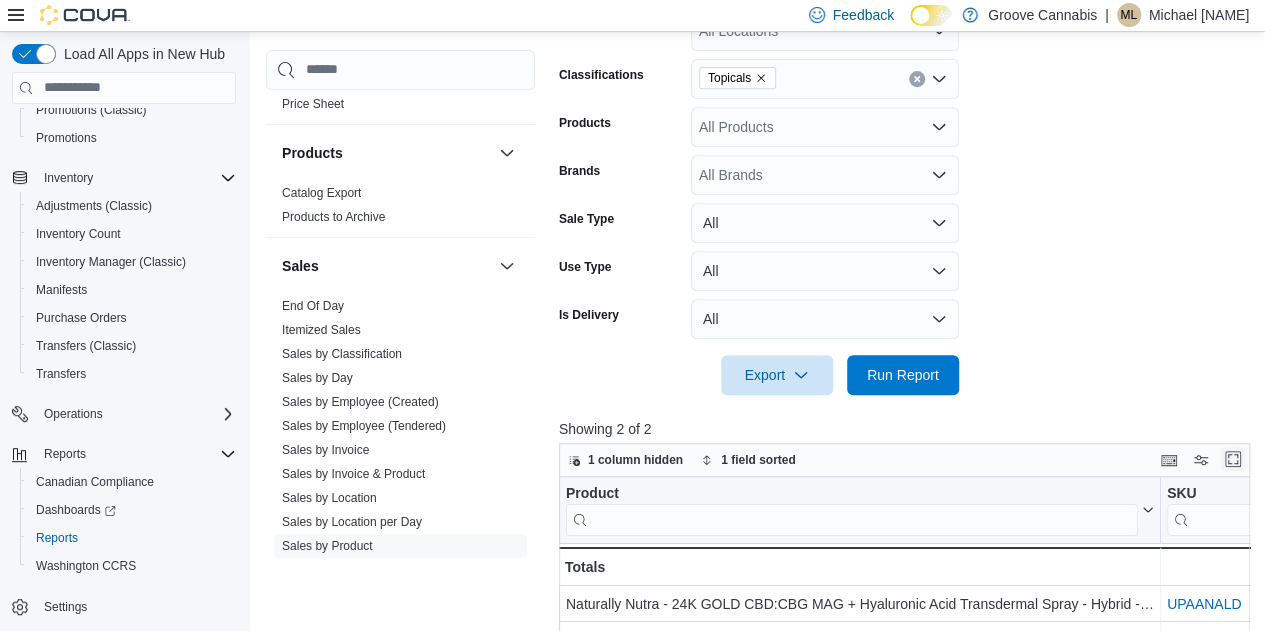 click at bounding box center (1233, 459) 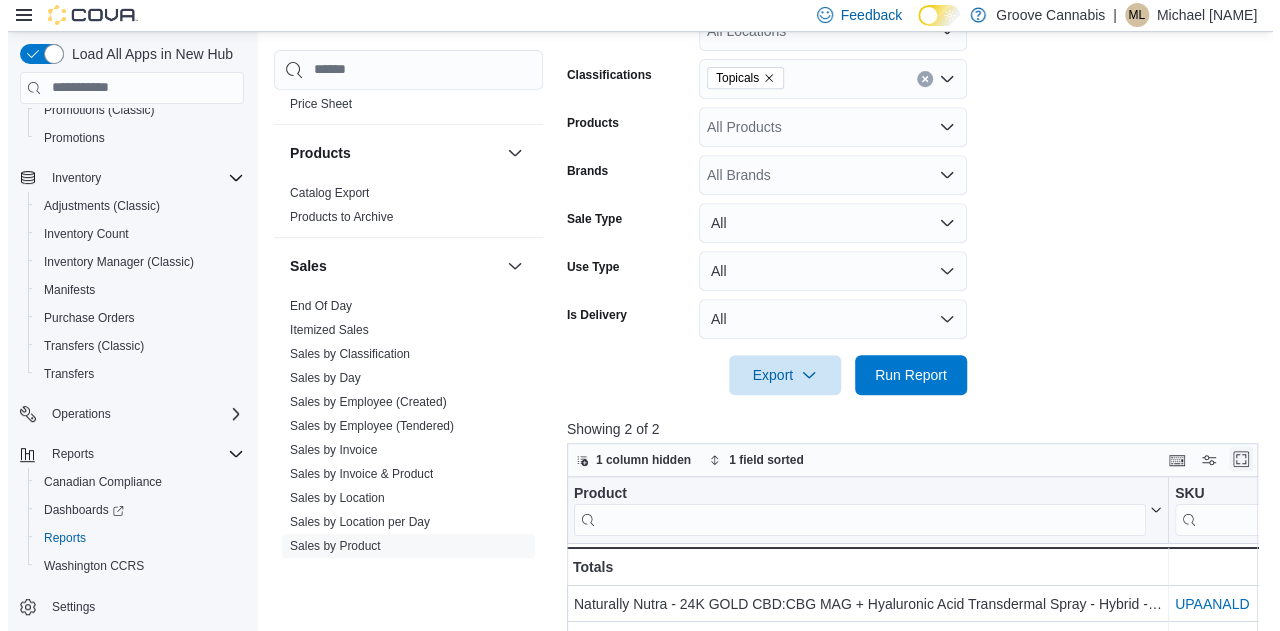 scroll, scrollTop: 0, scrollLeft: 0, axis: both 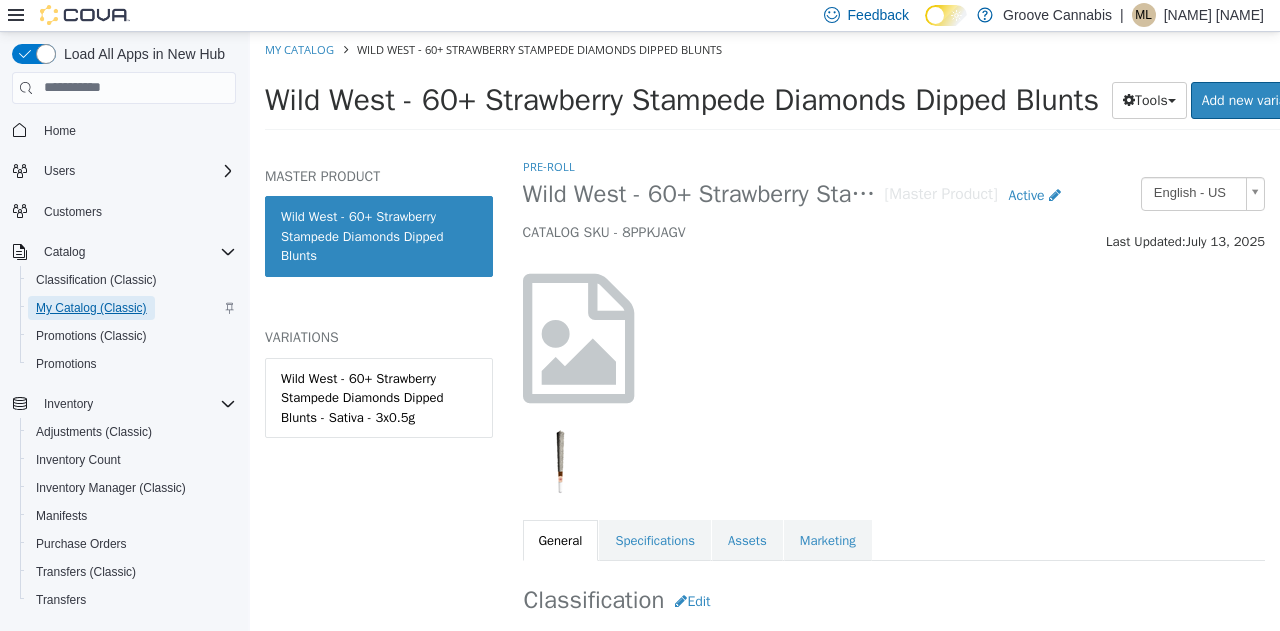click on "My Catalog (Classic)" at bounding box center [91, 308] 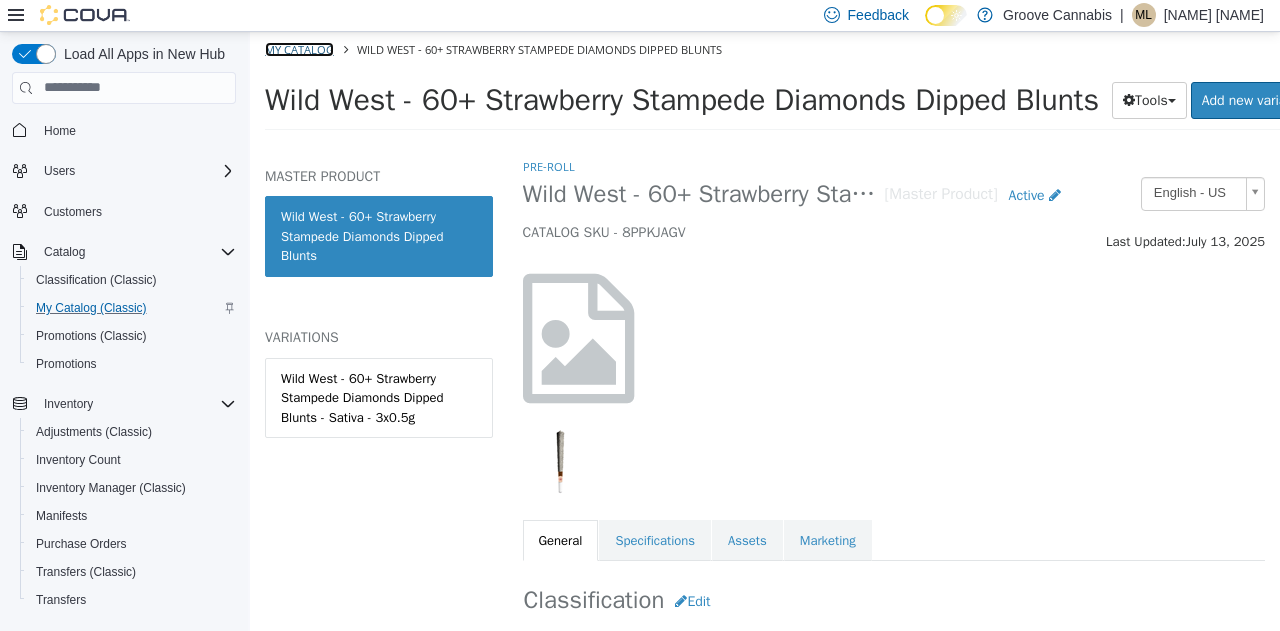 click on "My Catalog" at bounding box center (299, 48) 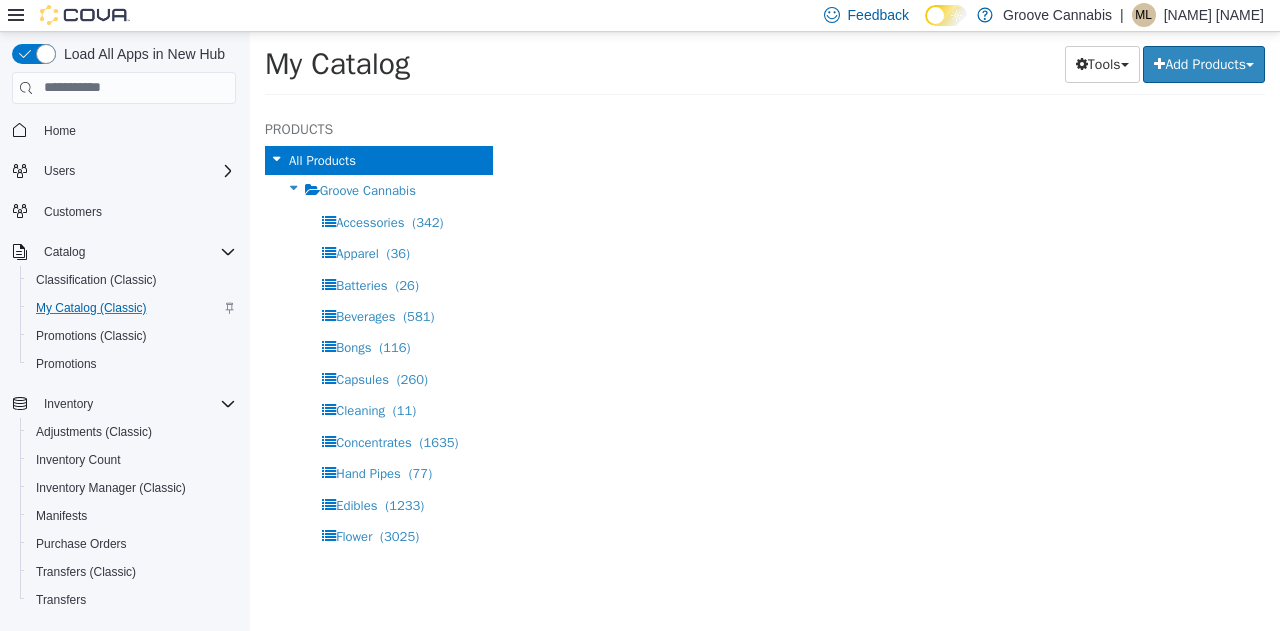 select on "**********" 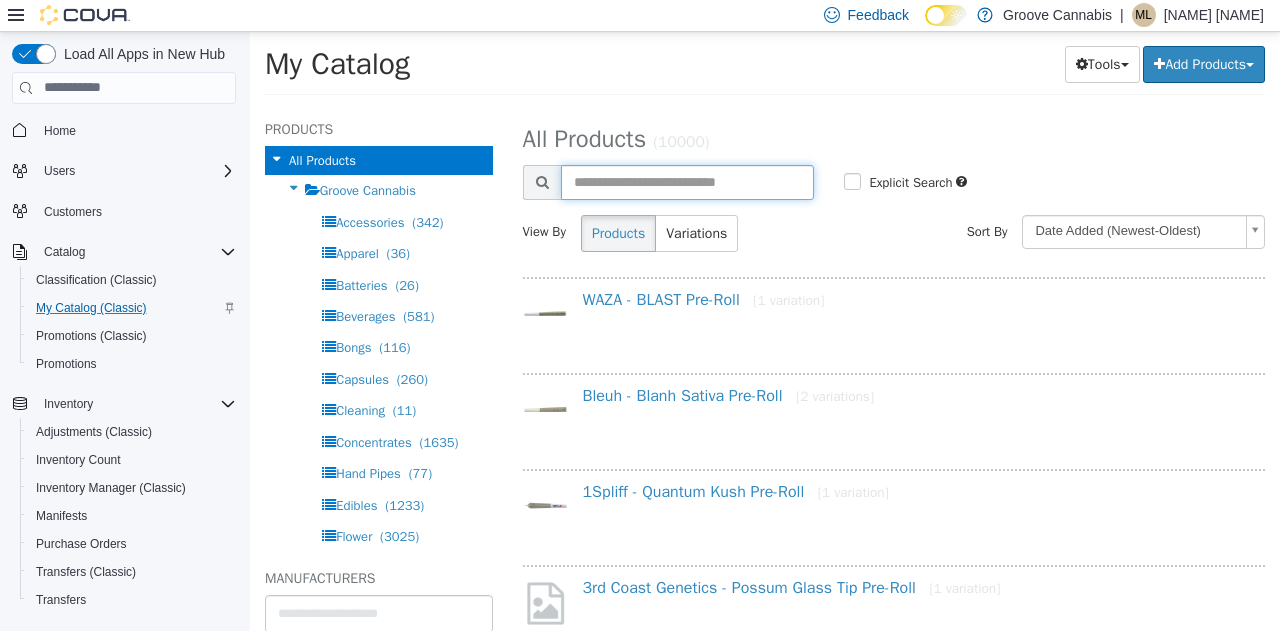 click at bounding box center [688, 181] 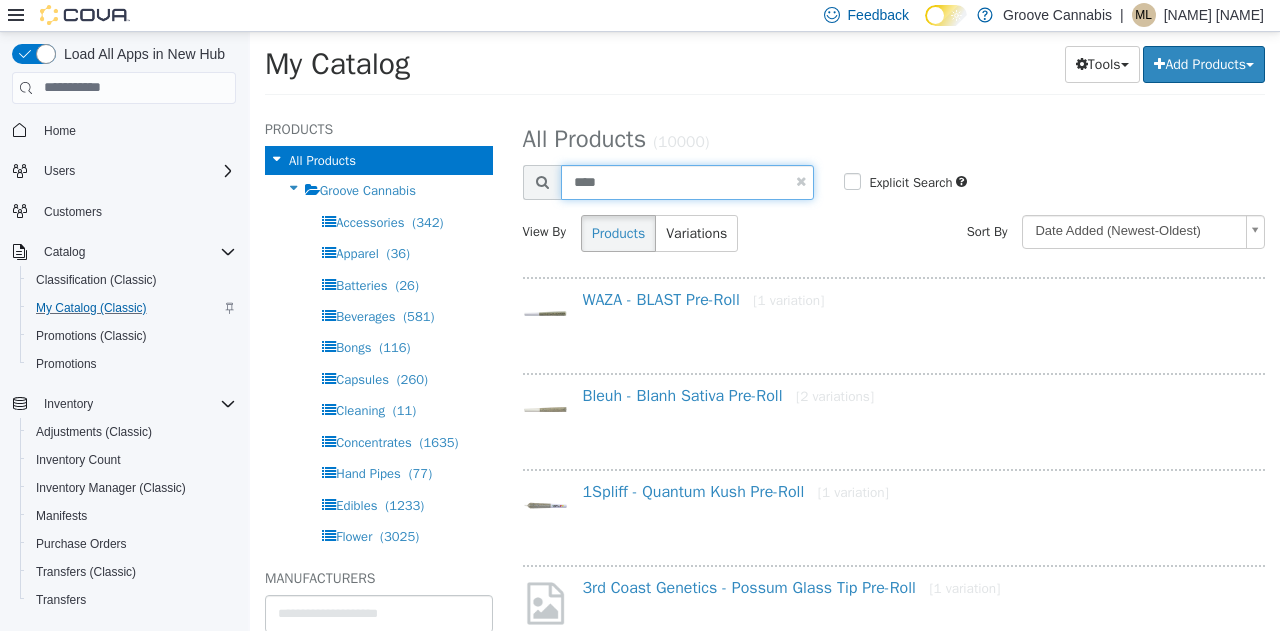 type on "****" 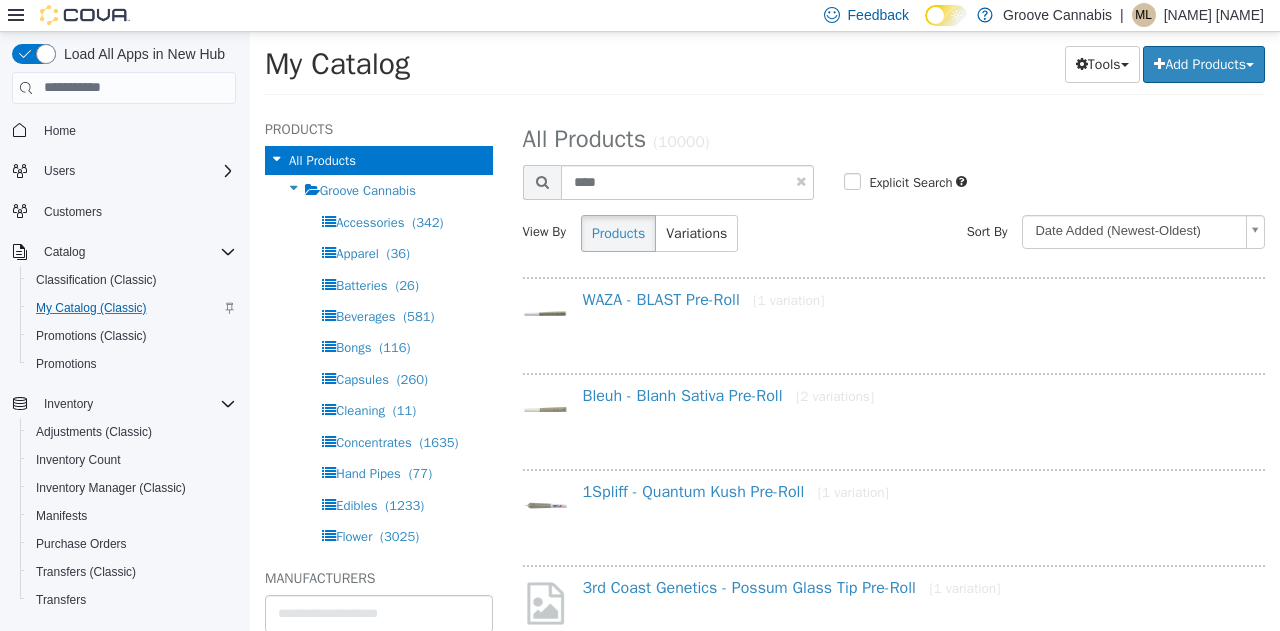 select on "**********" 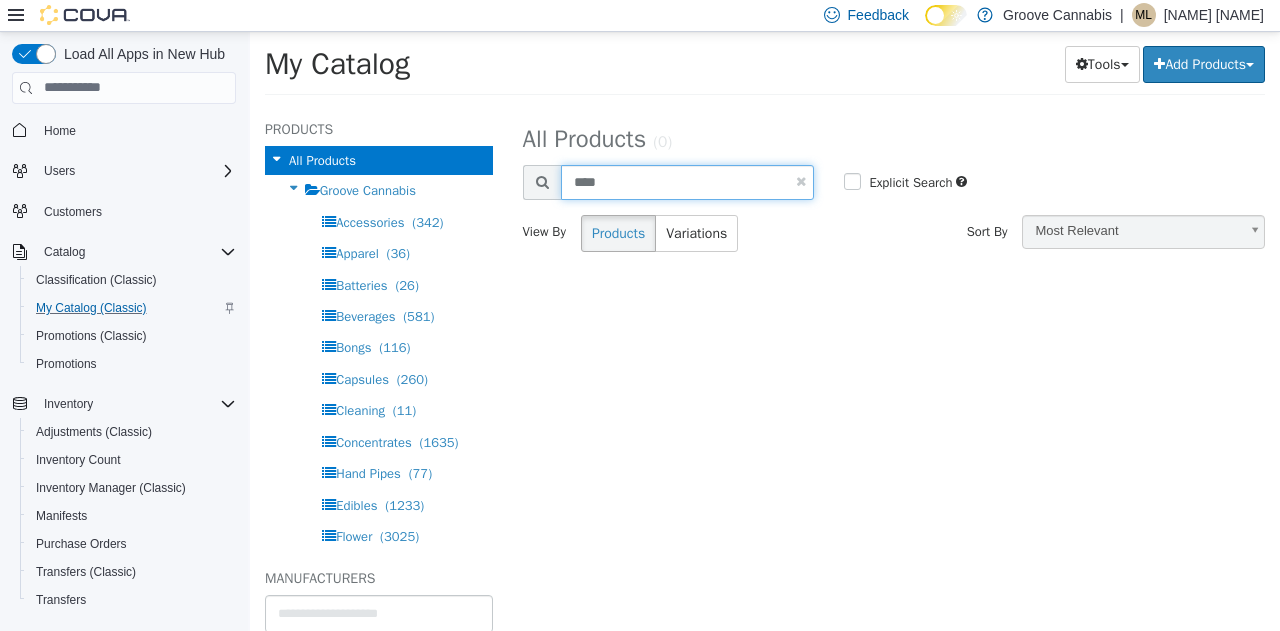 click on "****" at bounding box center [688, 181] 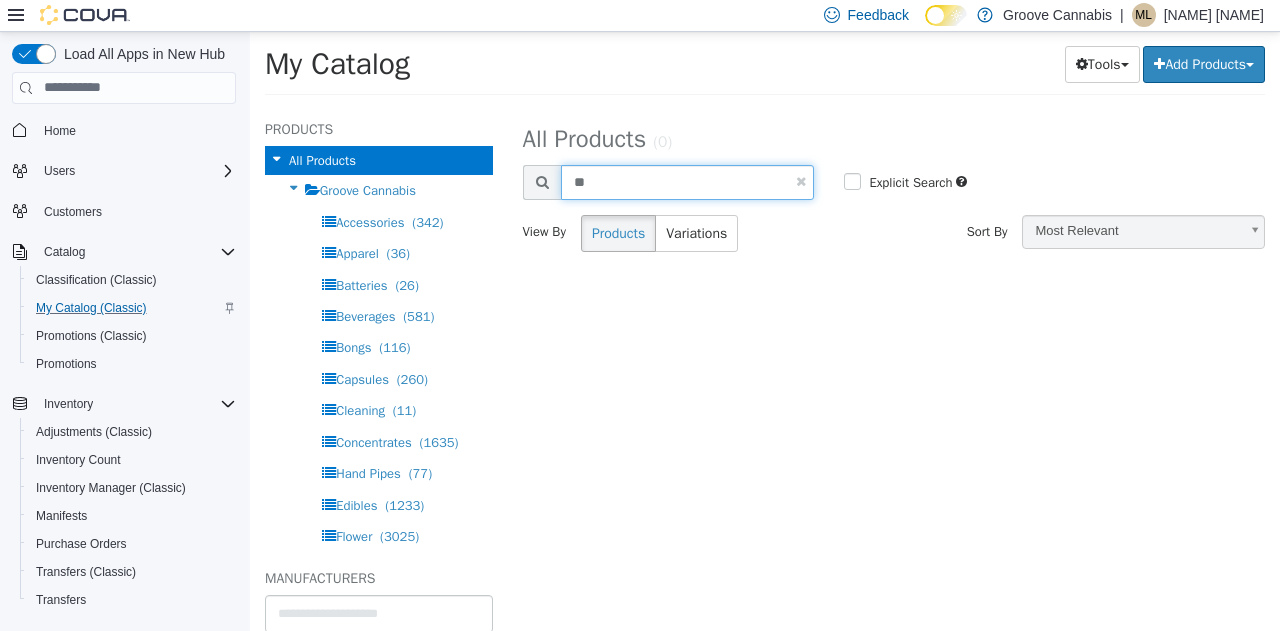 type on "*" 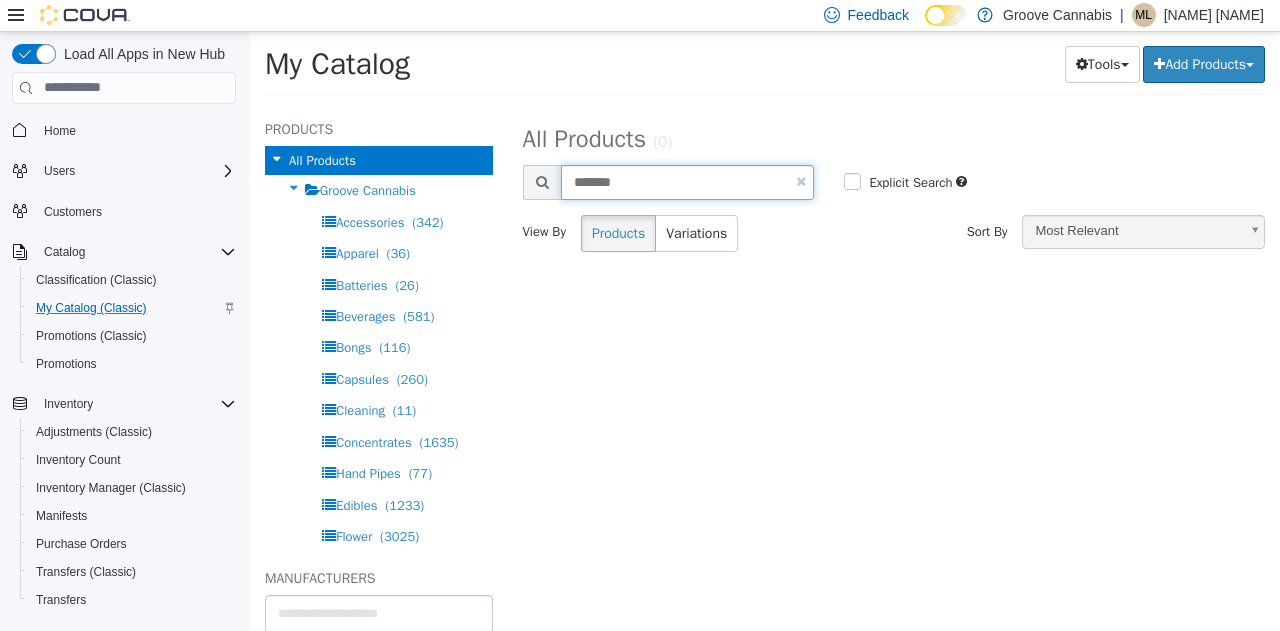 type on "*******" 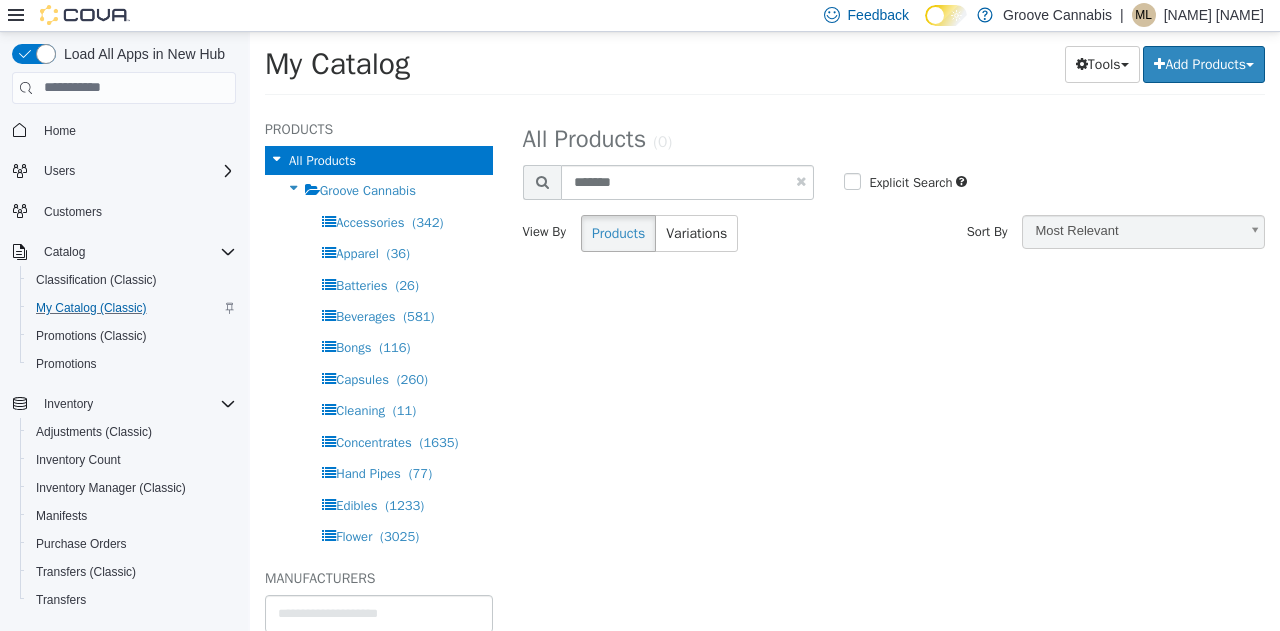 select on "**********" 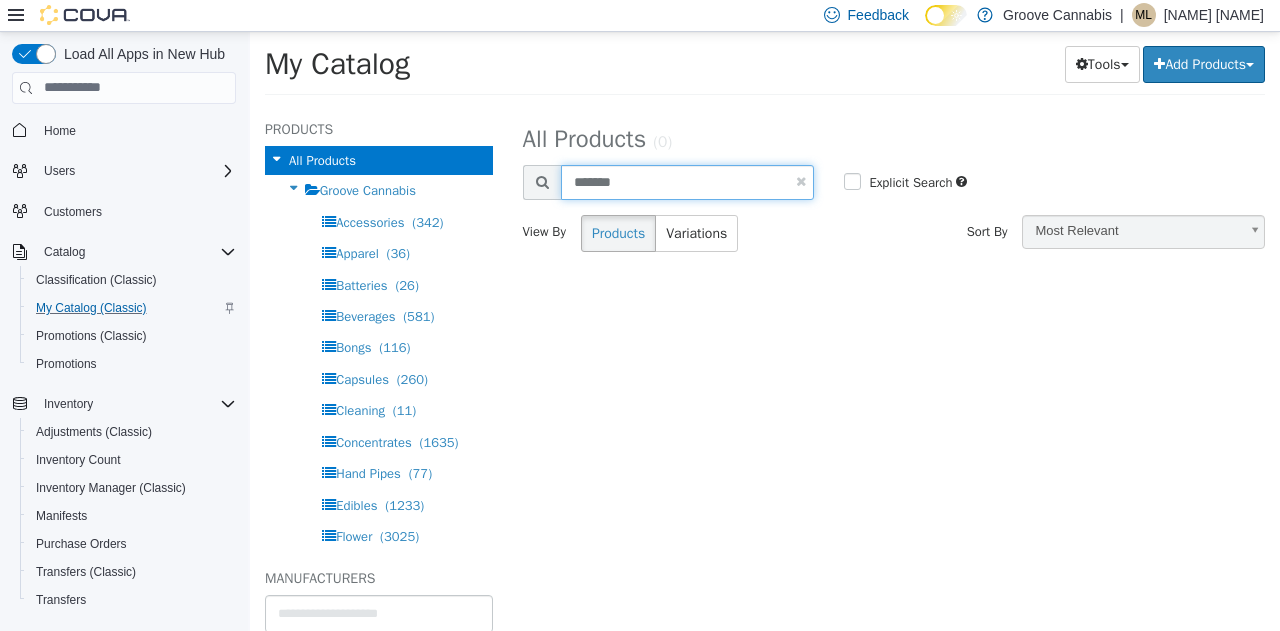 drag, startPoint x: 636, startPoint y: 174, endPoint x: 538, endPoint y: 181, distance: 98.24968 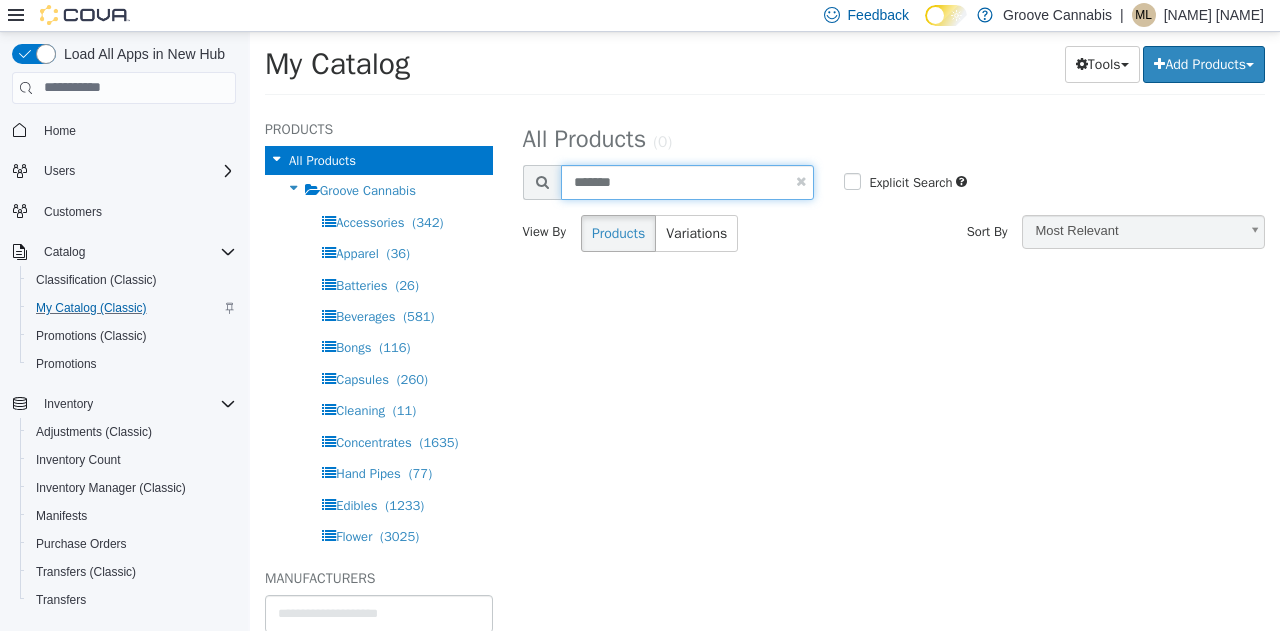 type on "*******" 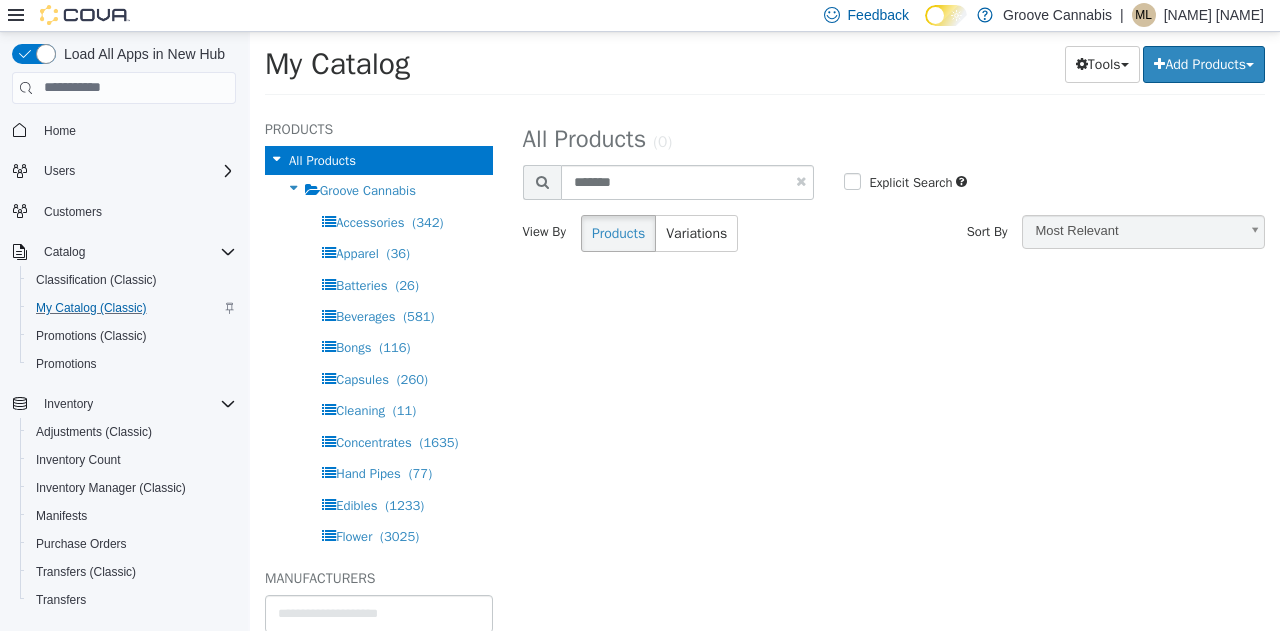 select on "**********" 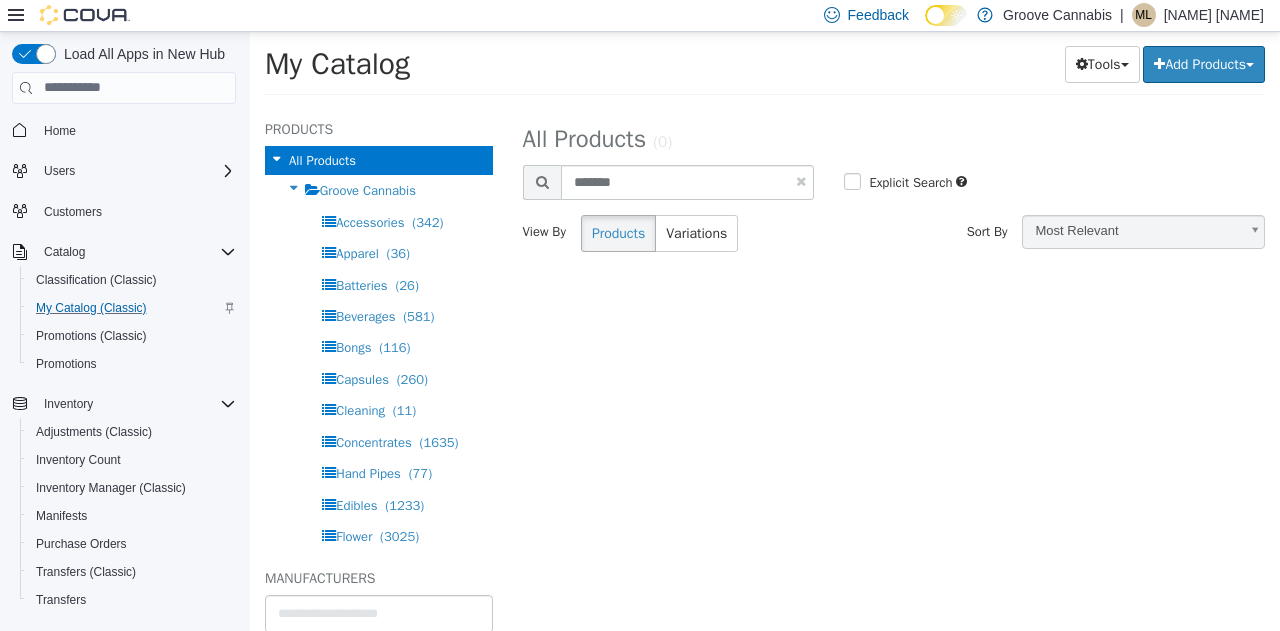 click on "**********" at bounding box center (894, 368) 